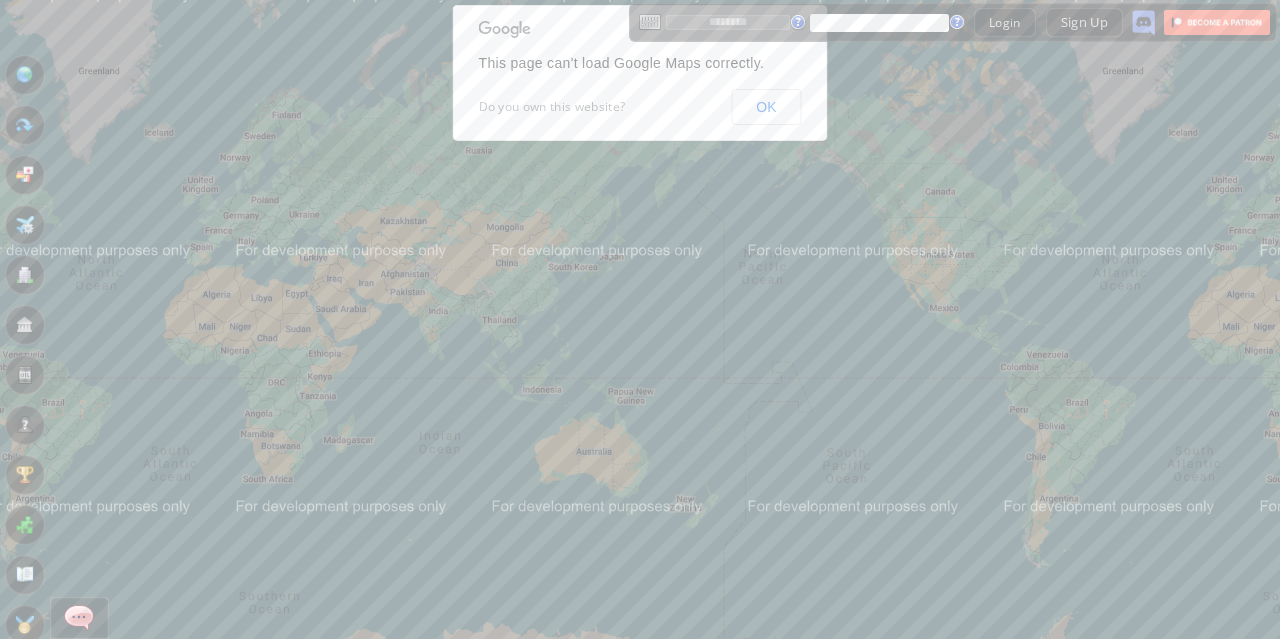 scroll, scrollTop: 0, scrollLeft: 0, axis: both 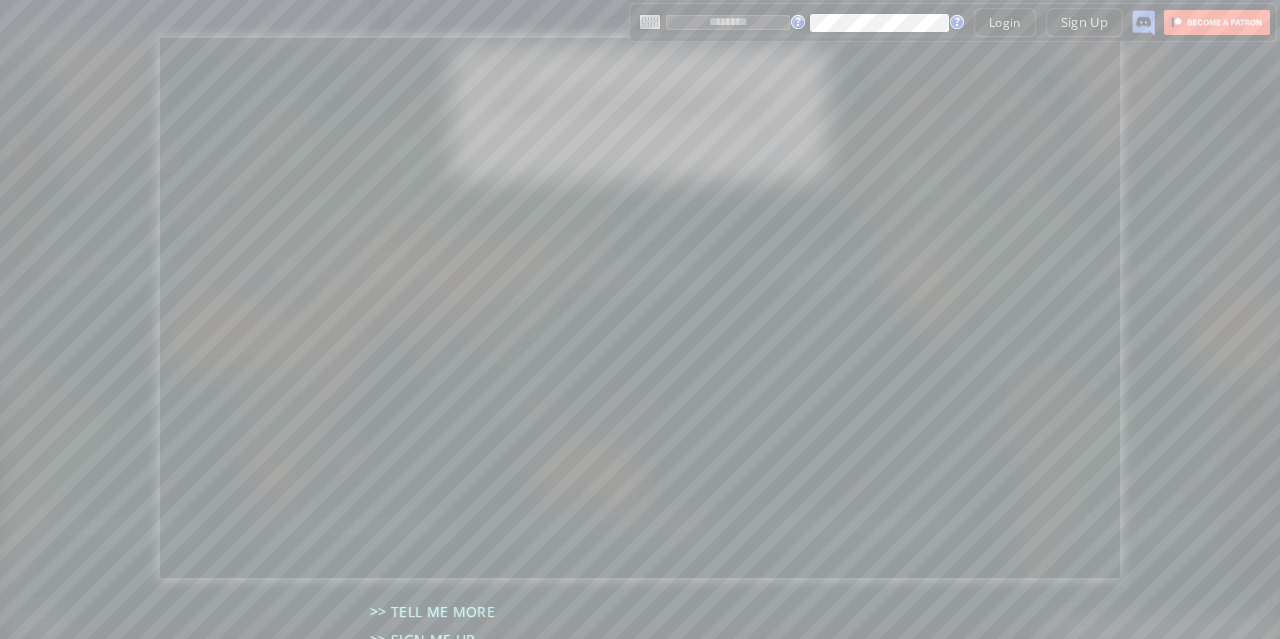 click at bounding box center [728, 22] 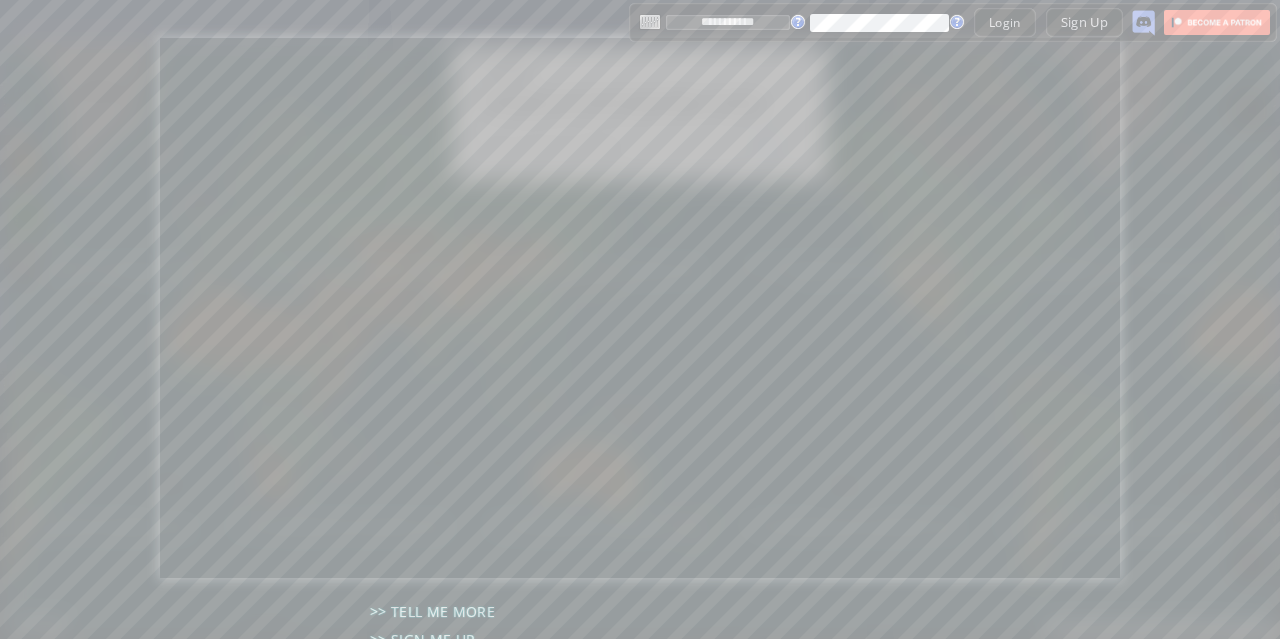 type on "**********" 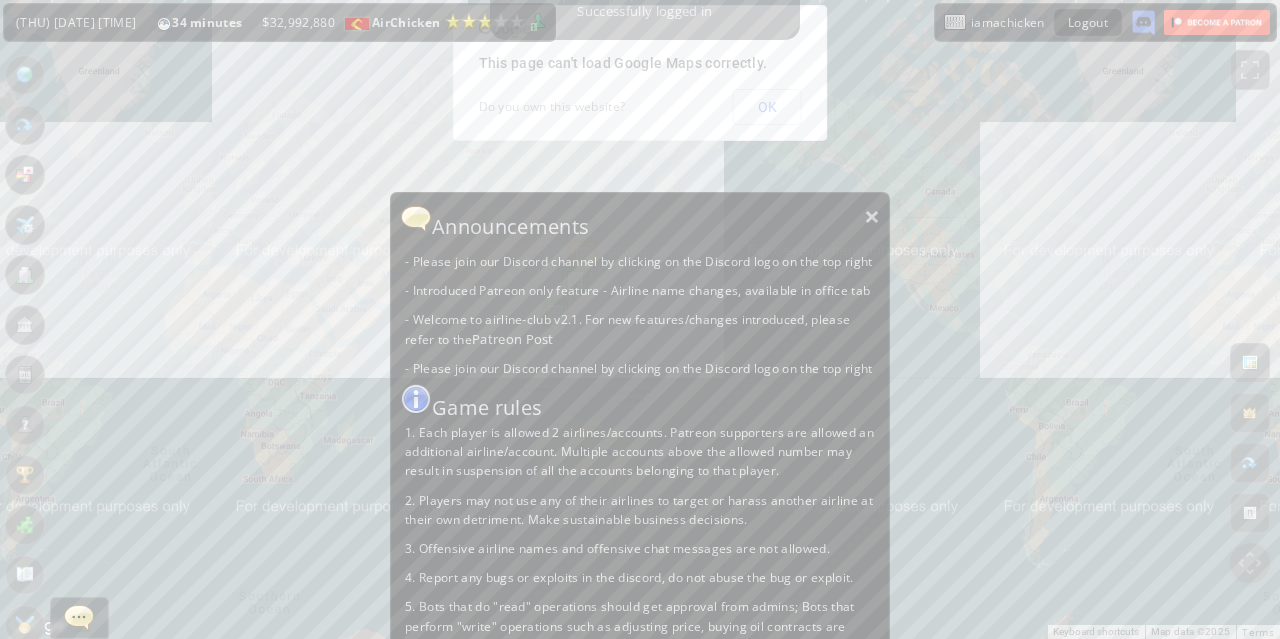 click on "Announcements" at bounding box center (640, 219) 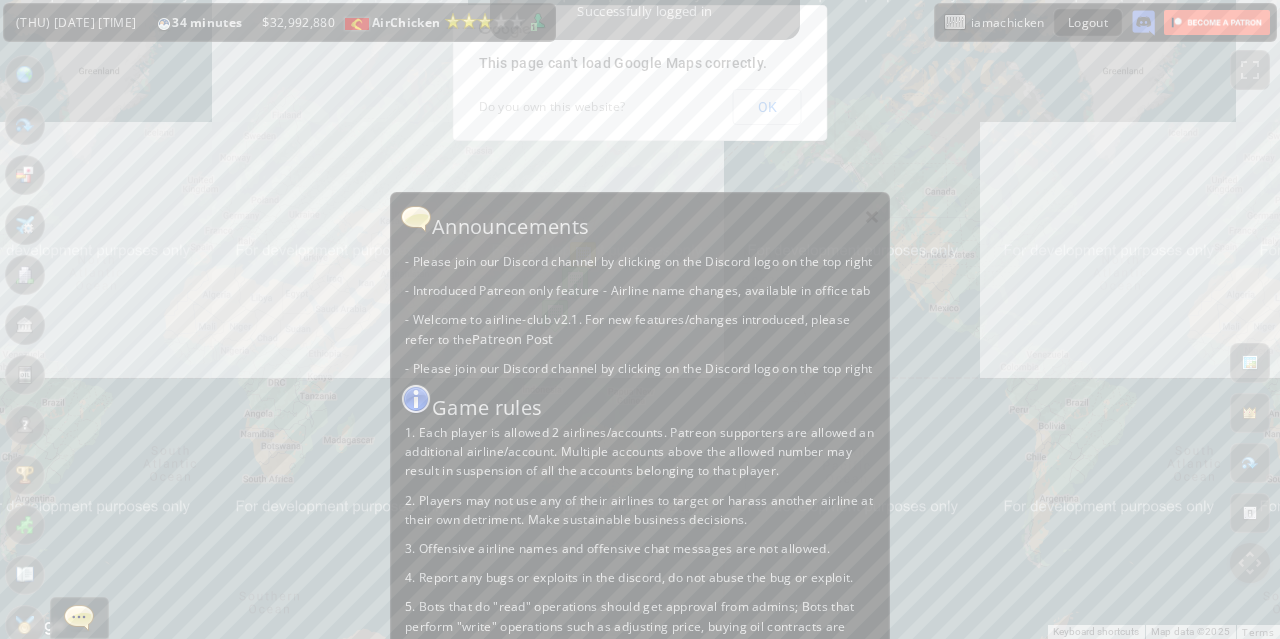 click on "×" at bounding box center [872, 216] 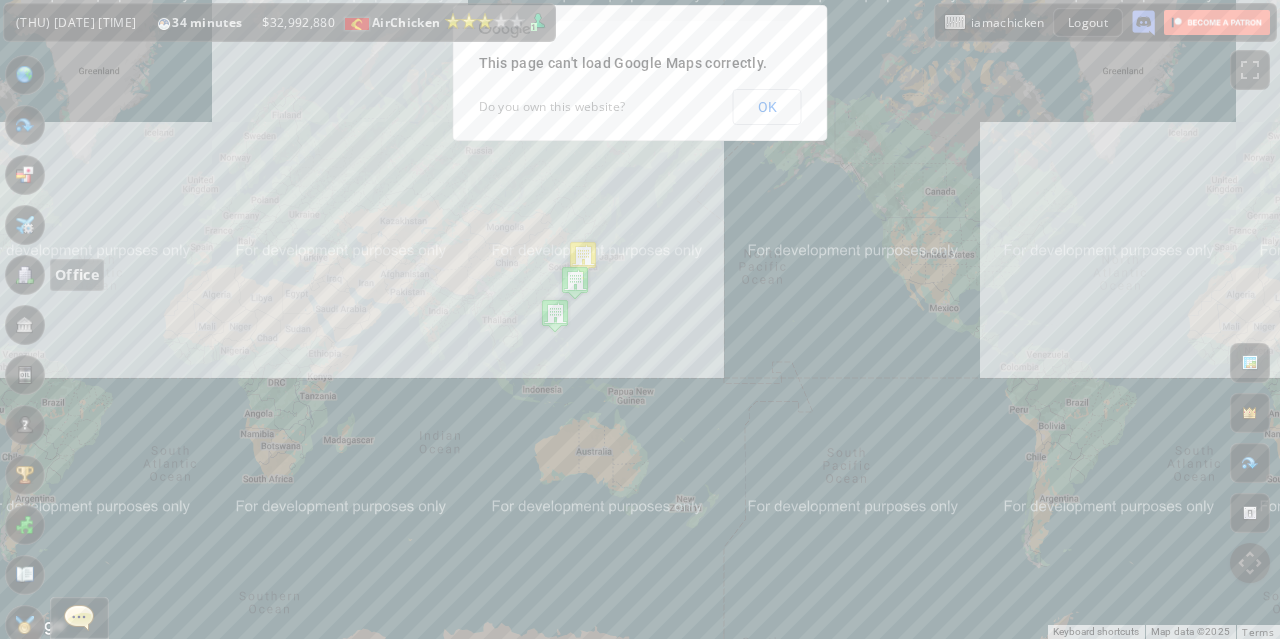 click at bounding box center (25, 275) 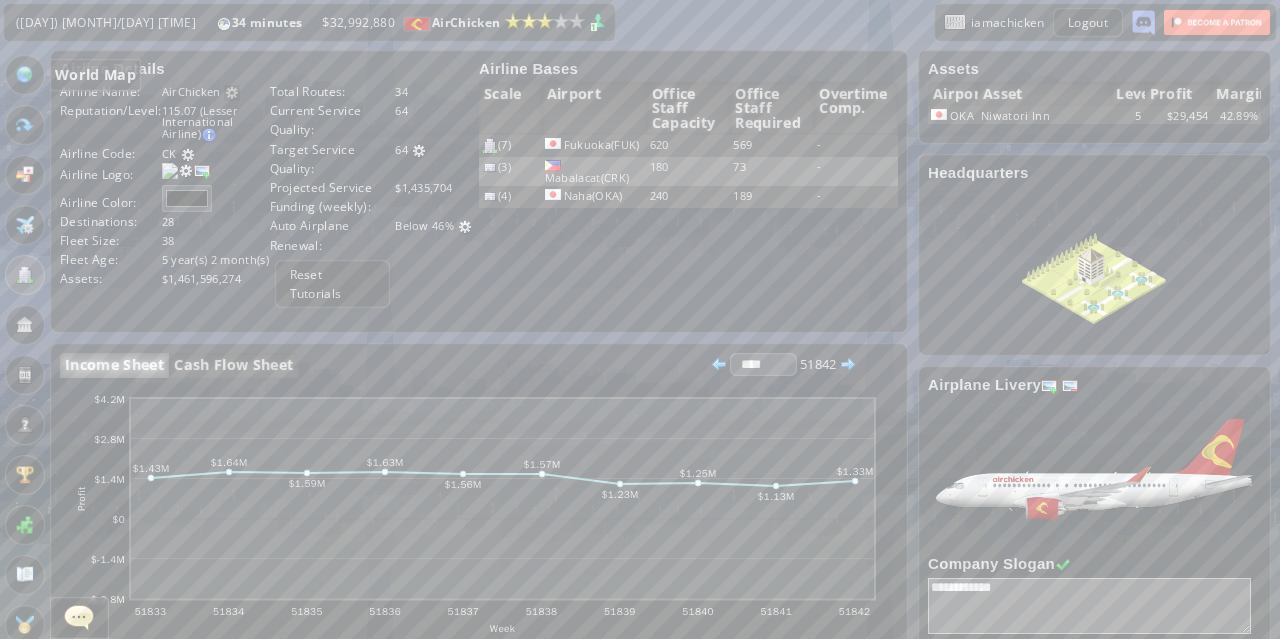 click at bounding box center (25, 75) 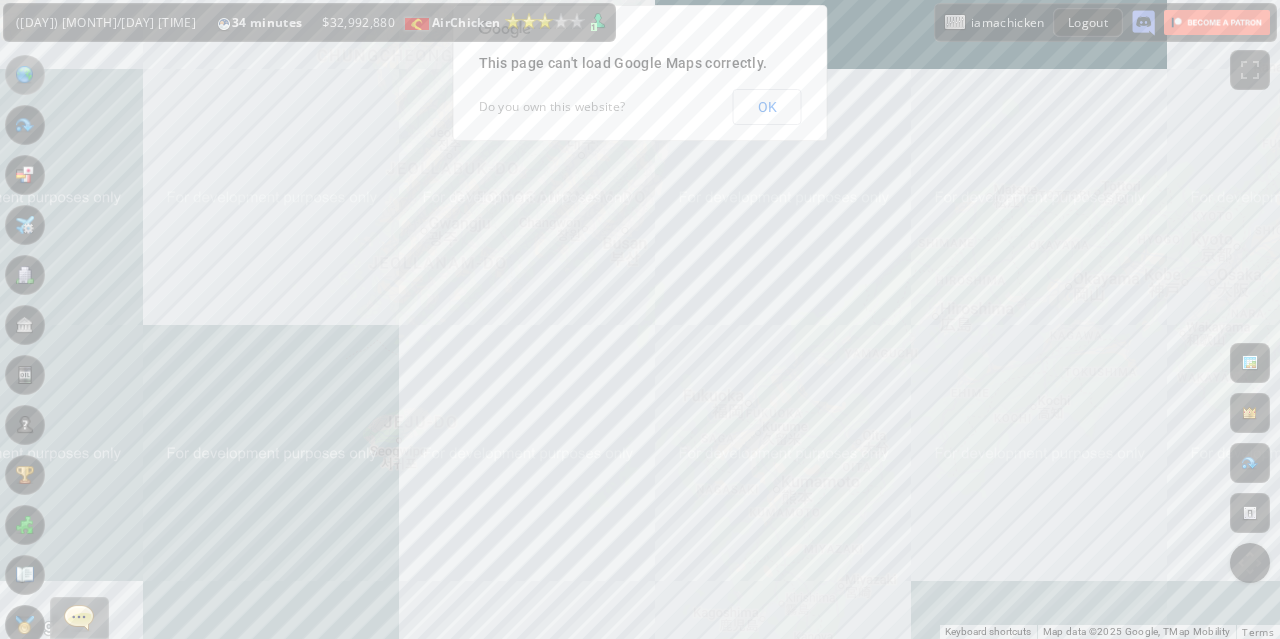 click on "Price:" at bounding box center (0, 0) 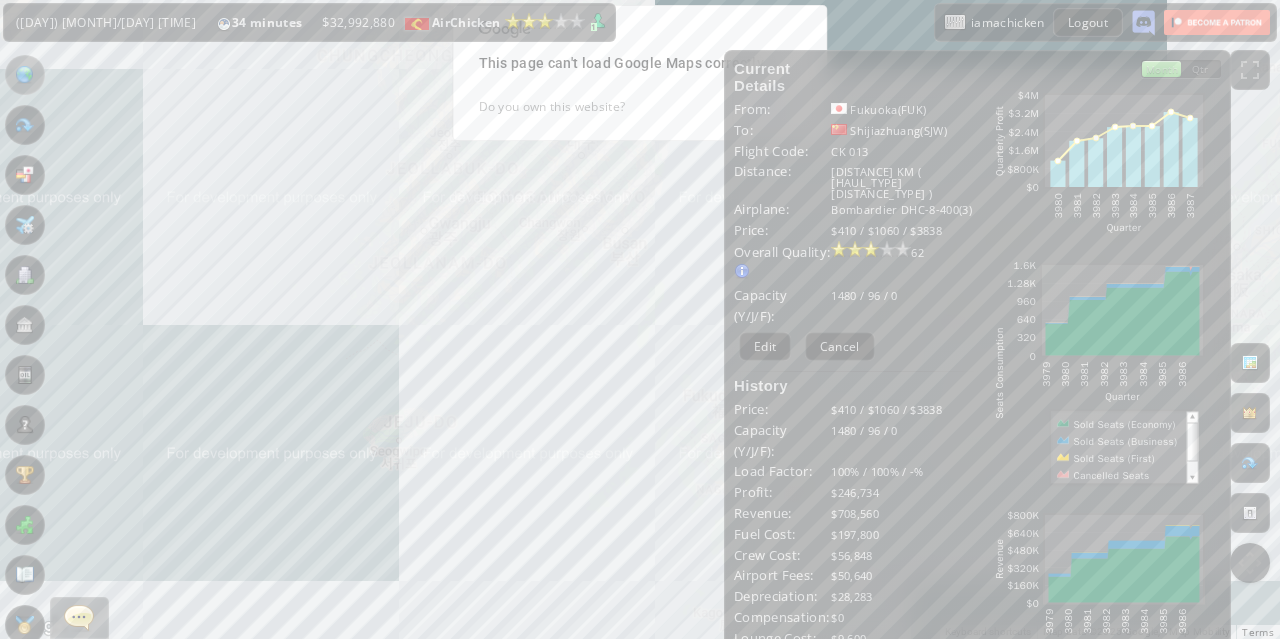 click on "To navigate, press the arrow keys." at bounding box center (640, 319) 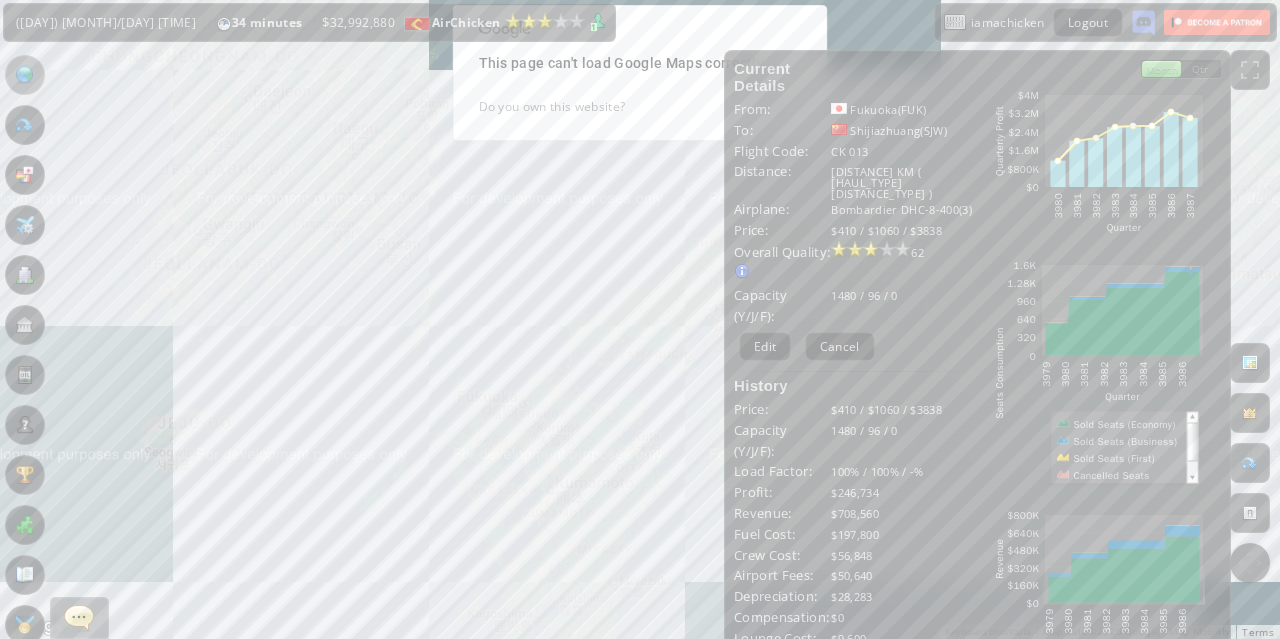 click on "To navigate, press the arrow keys." at bounding box center (640, 319) 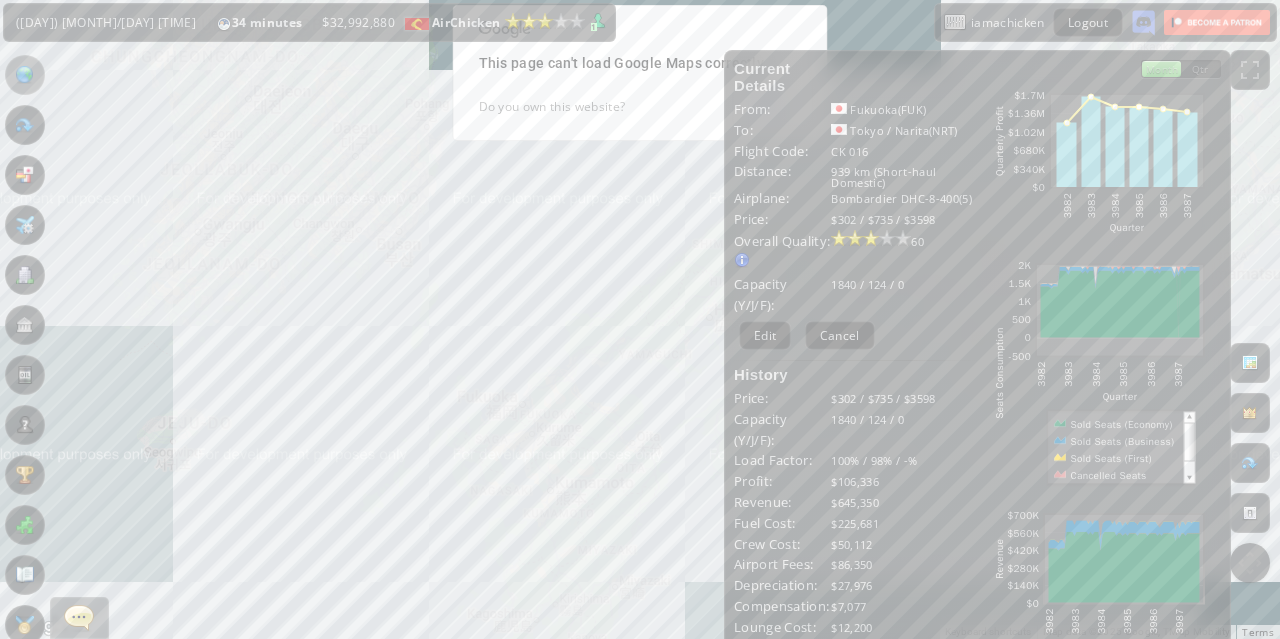 click on "To navigate, press the arrow keys." at bounding box center [640, 319] 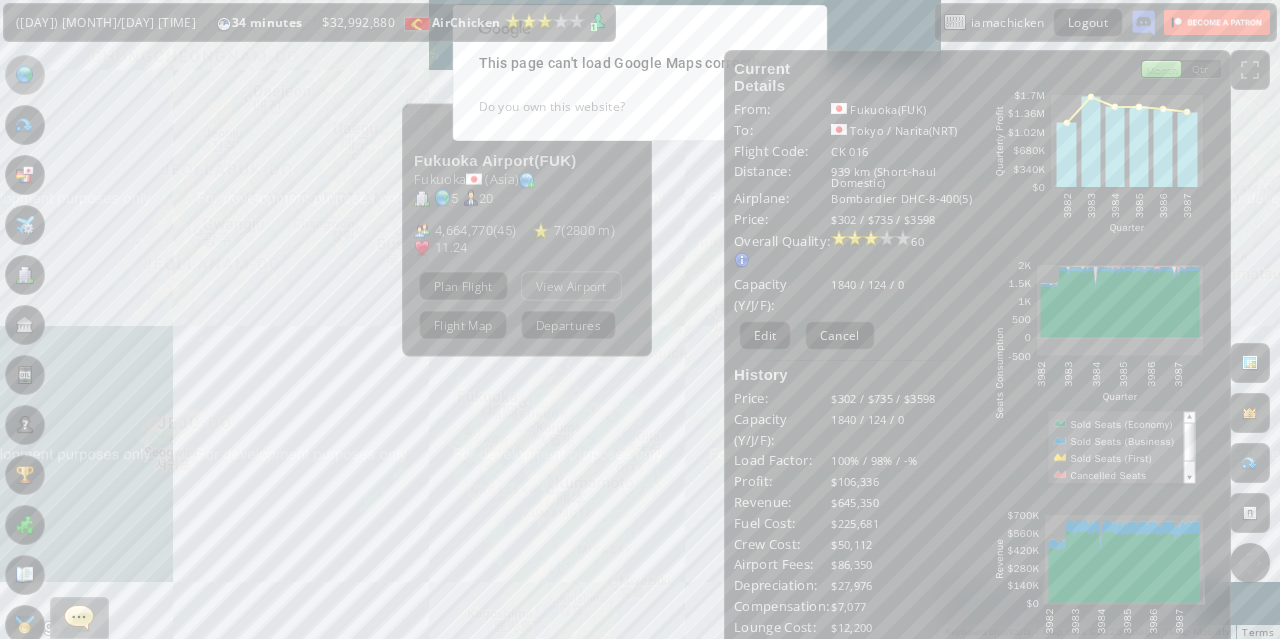 click on "View Airport" at bounding box center (571, 285) 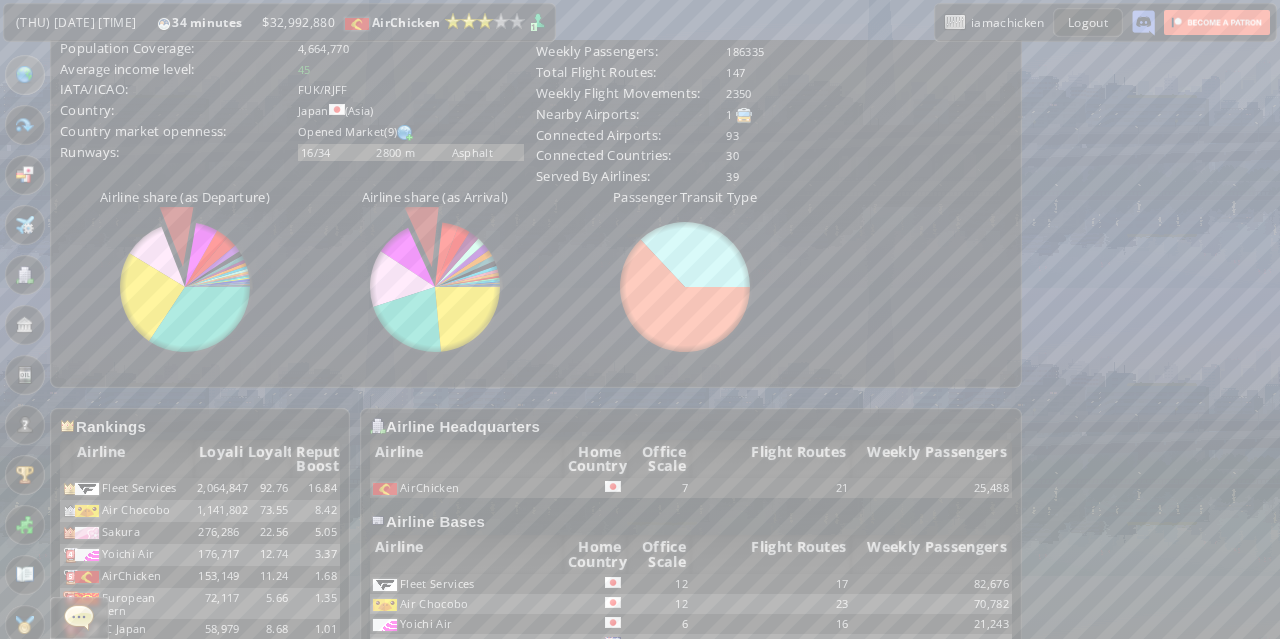 scroll, scrollTop: 1020, scrollLeft: 0, axis: vertical 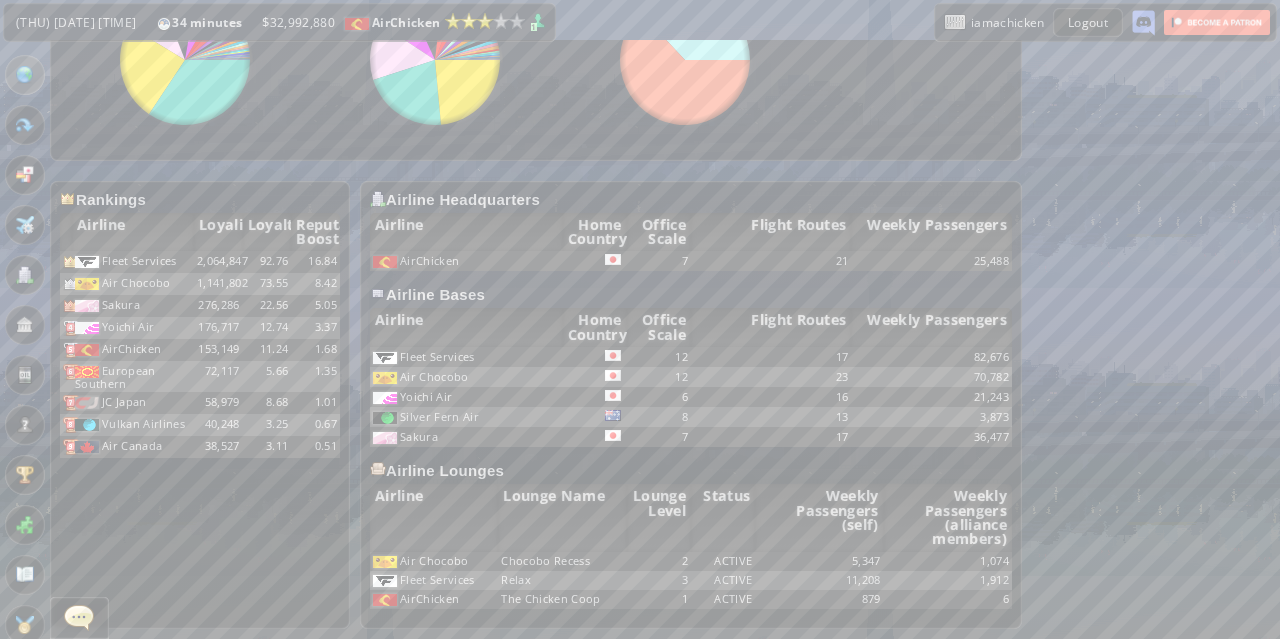 click at bounding box center (25, 75) 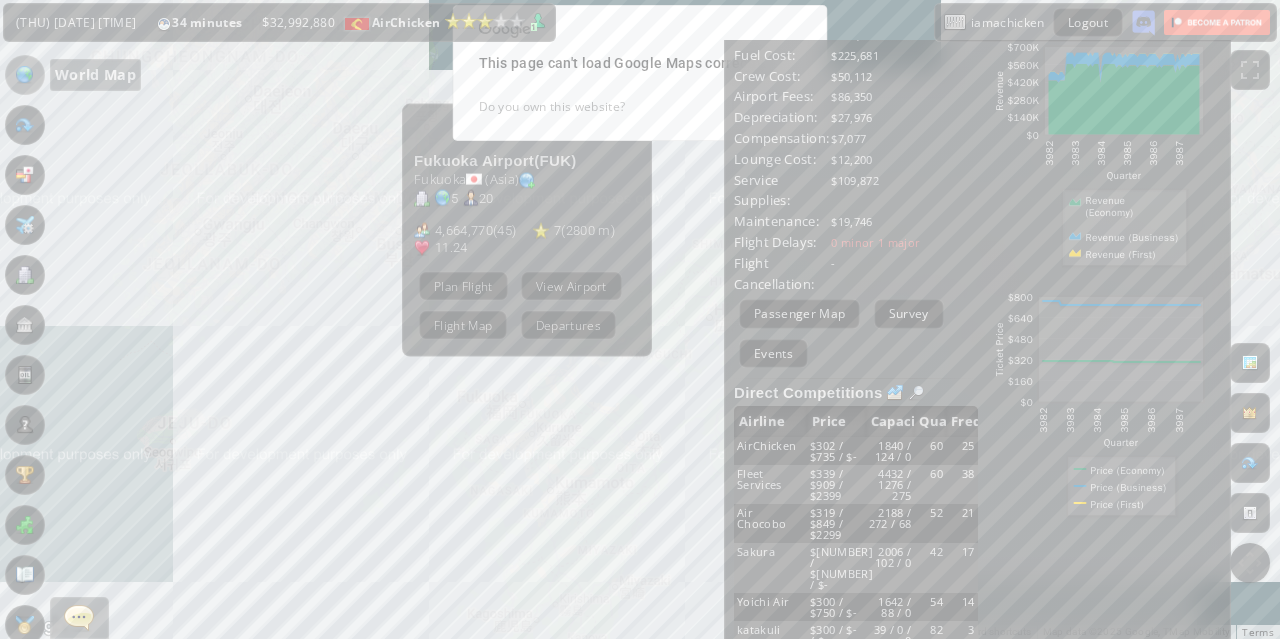 scroll, scrollTop: 658, scrollLeft: 0, axis: vertical 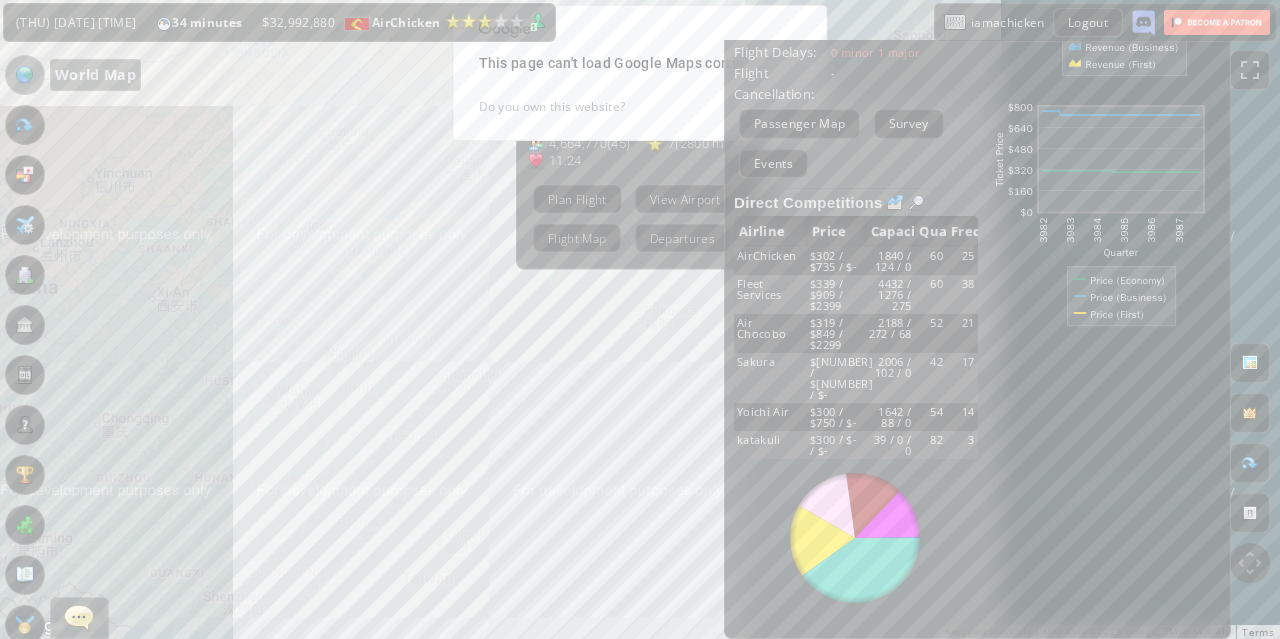 click on "TO NAVIGATE, PRESS THE ARROW KEYS.
[AIRPORT_NAME]  ( [AIRPORT_CODE] )
[CITY_NAME]  ( [CONTINENT] )
5 20
4,664,770  ( 45 )
7  ( 2800 M )
11.24
PLAN FLIGHT
VIEW AIRPORT
FLIGHT MAP
DEPARTURES" at bounding box center (640, 319) 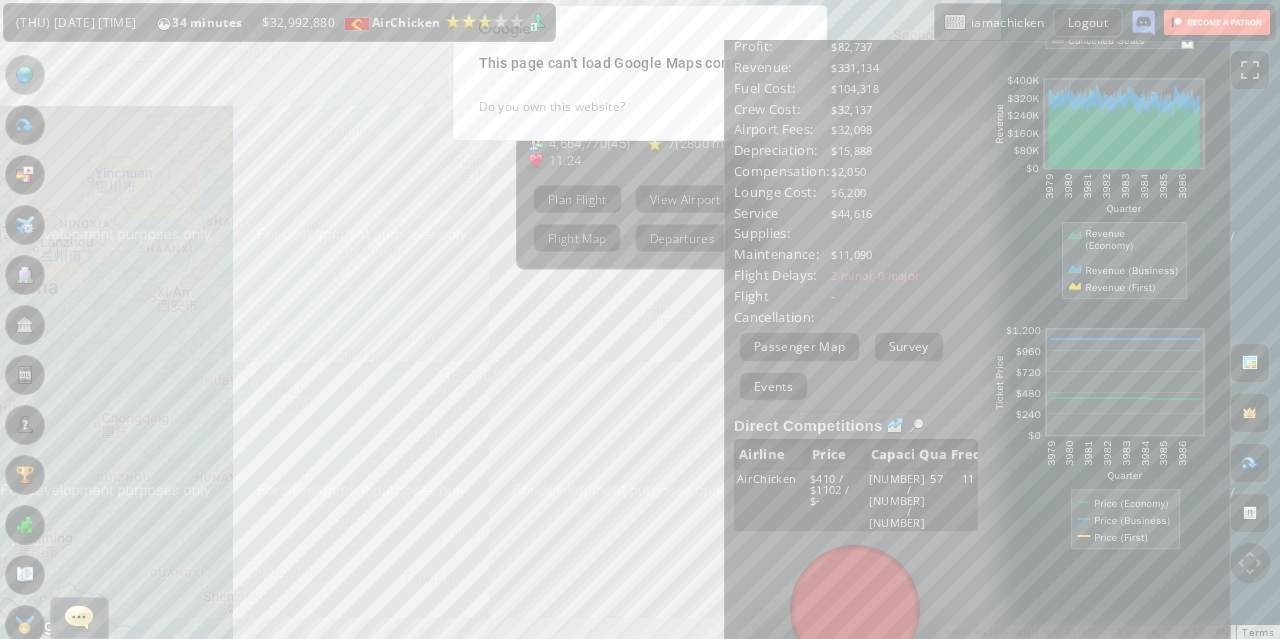 scroll, scrollTop: 434, scrollLeft: 0, axis: vertical 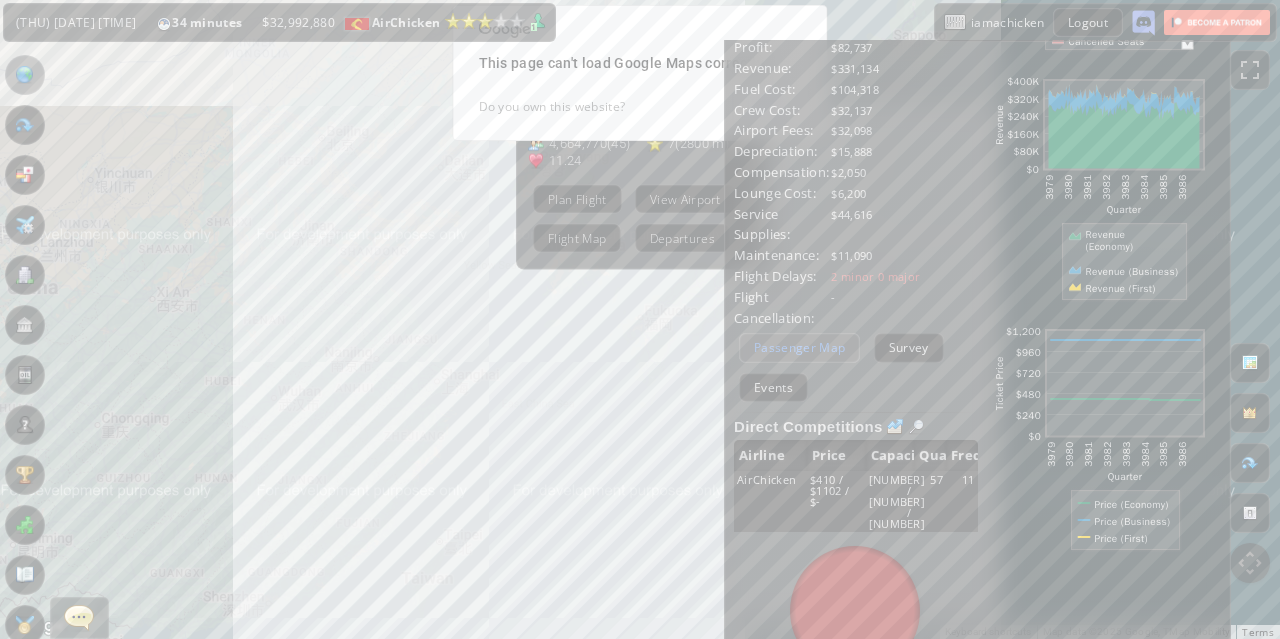 click on "Passenger Map" at bounding box center (799, 347) 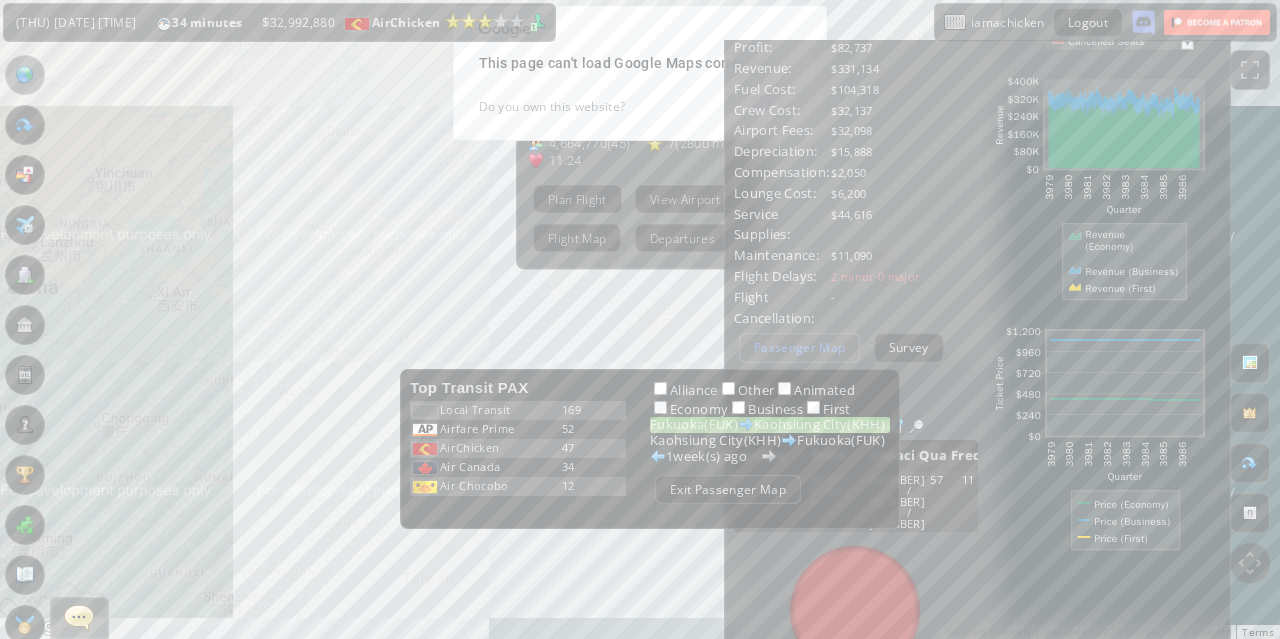 click on "Exit Passenger Map" at bounding box center [728, 489] 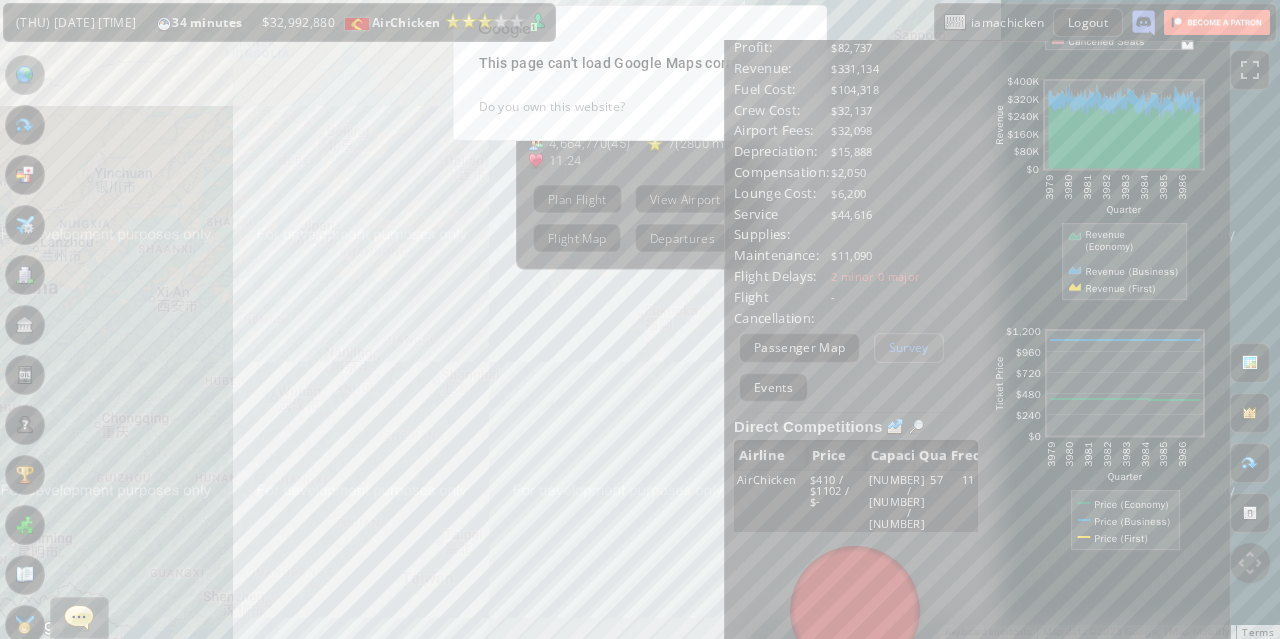 click on "Survey" at bounding box center [909, 347] 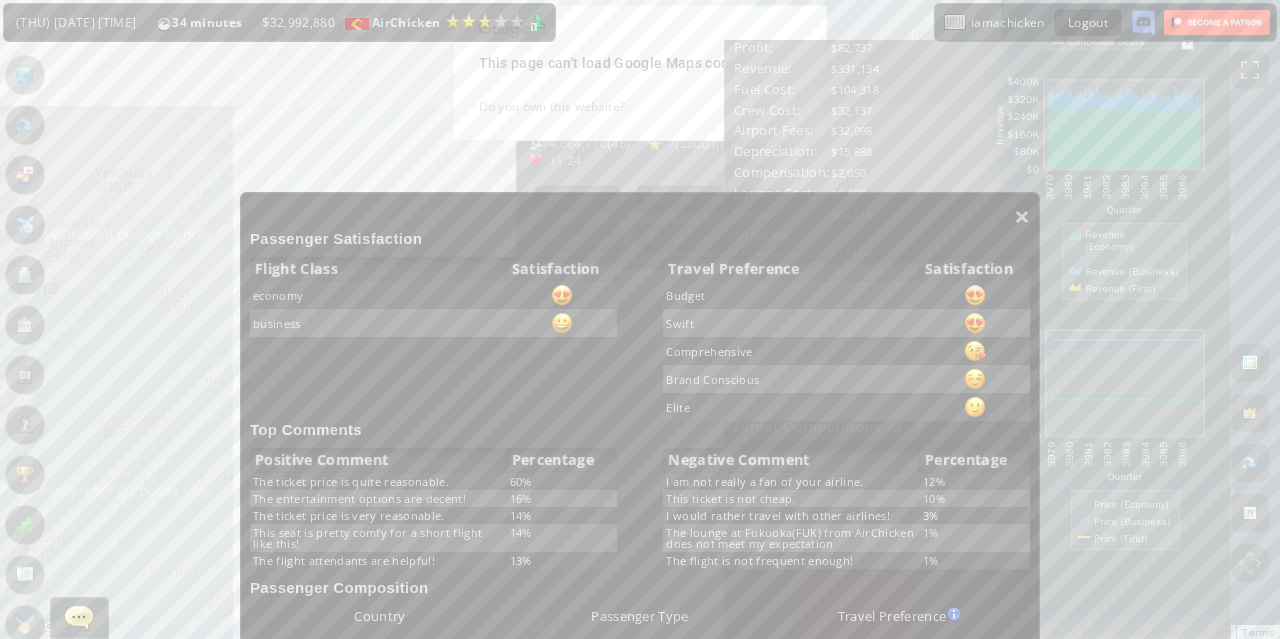 click at bounding box center (975, 295) 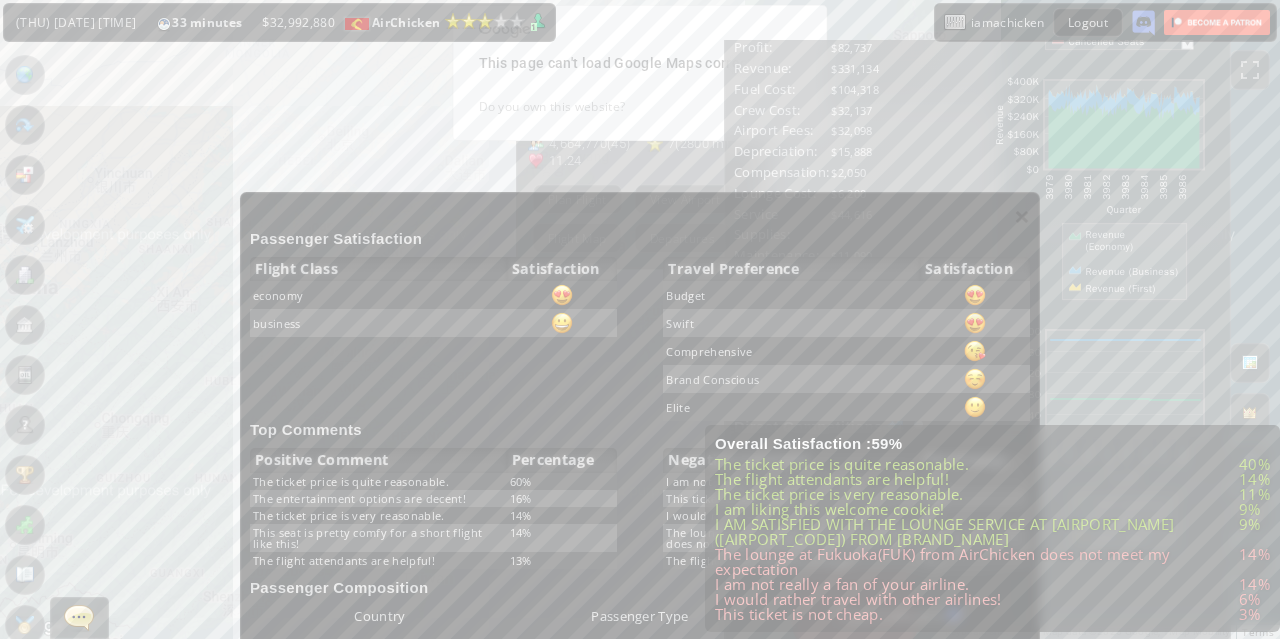 click on "×" at bounding box center (1022, 216) 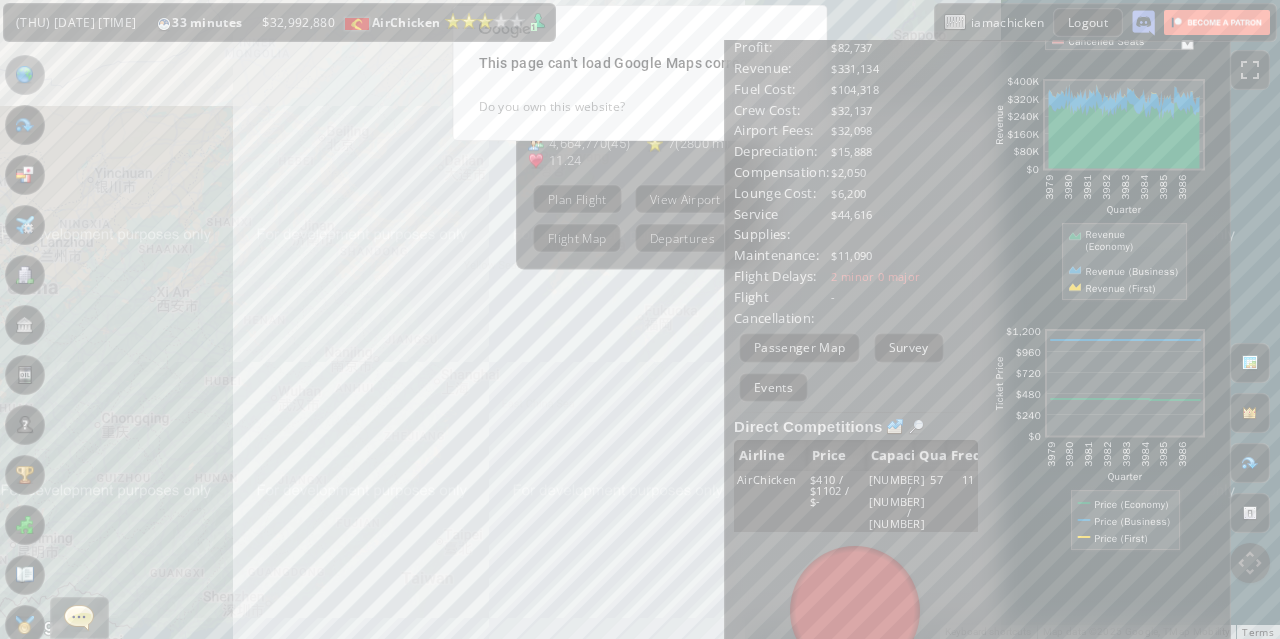 click on "TO NAVIGATE, PRESS THE ARROW KEYS.
[AIRPORT_NAME]  ( [AIRPORT_CODE] )
[CITY_NAME]  ( [CONTINENT] )
5 20
4,664,770  ( 45 )
7  ( 2800 M )
11.24
PLAN FLIGHT
VIEW AIRPORT
FLIGHT MAP
DEPARTURES" at bounding box center (640, 319) 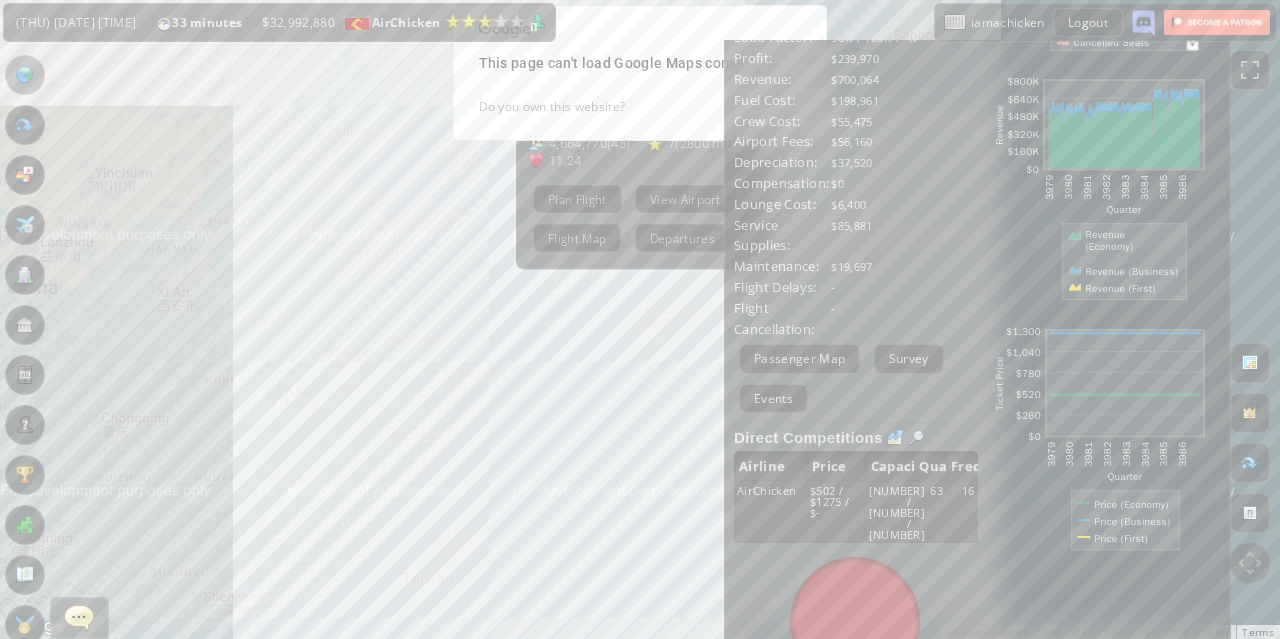 click on "Survey" at bounding box center (909, 358) 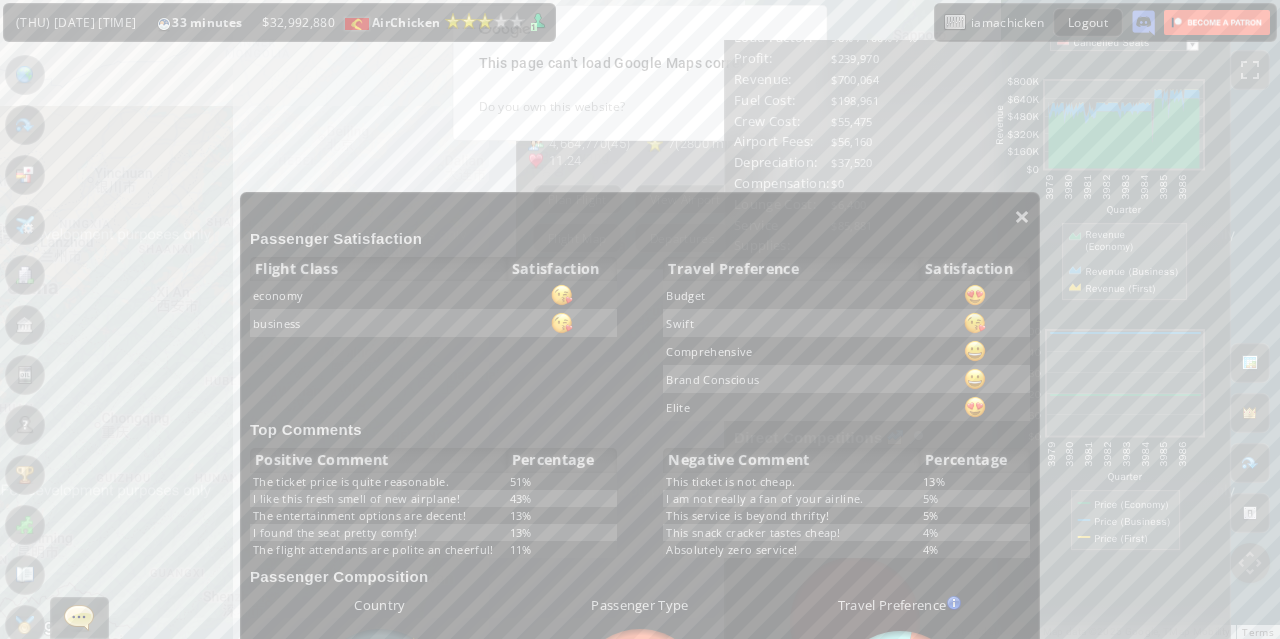 click on "Top Comments" at bounding box center (640, 429) 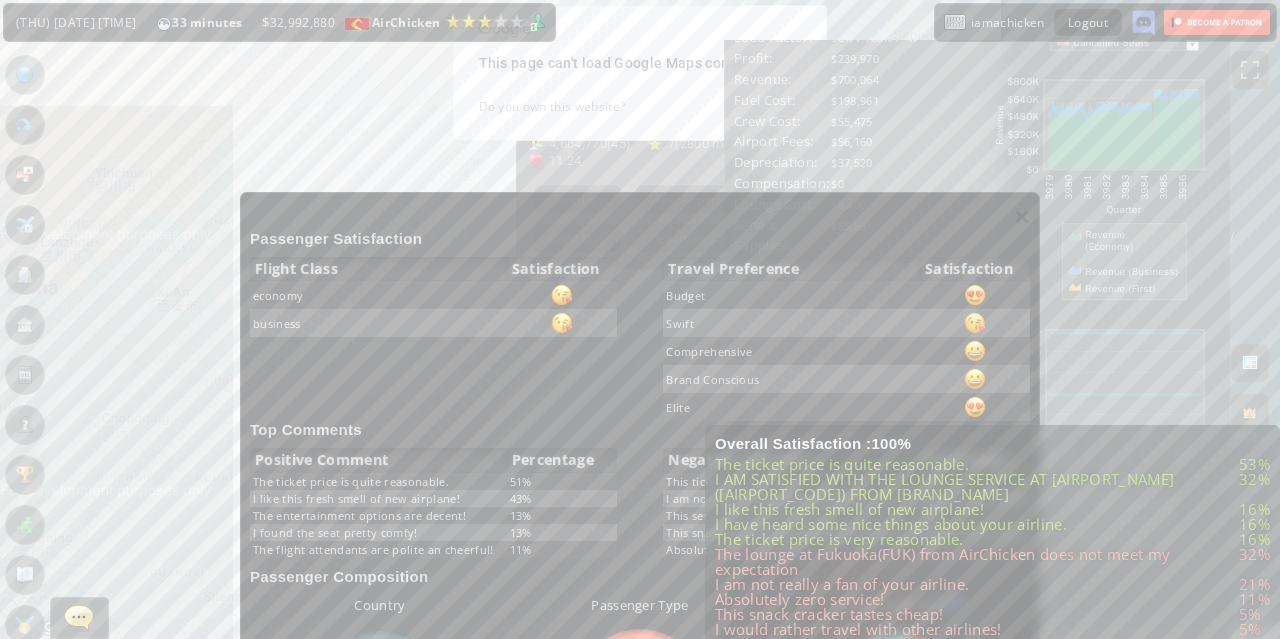 click on "×" at bounding box center [1022, 216] 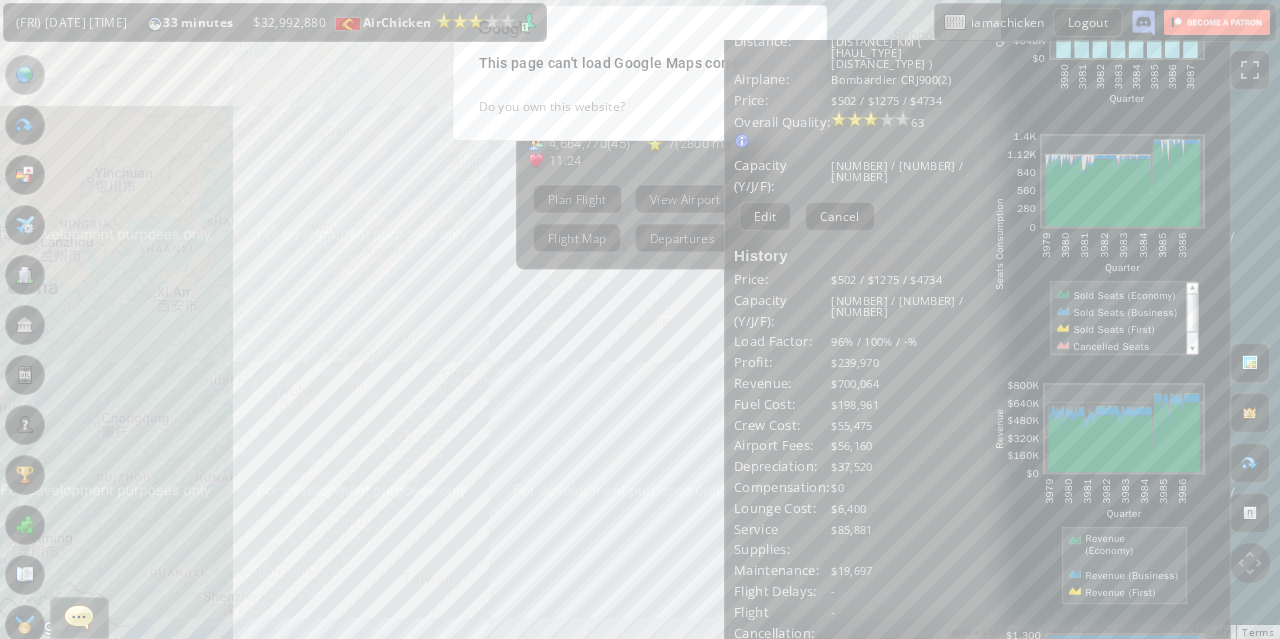 scroll, scrollTop: 128, scrollLeft: 0, axis: vertical 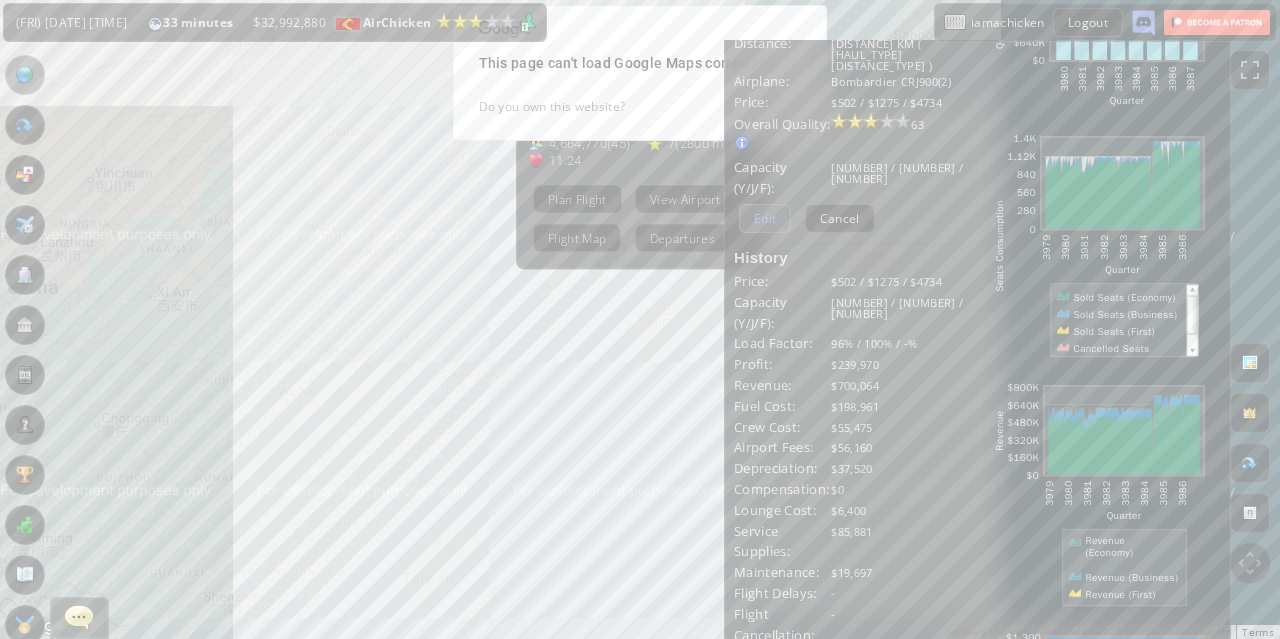 click on "Edit" at bounding box center (765, 218) 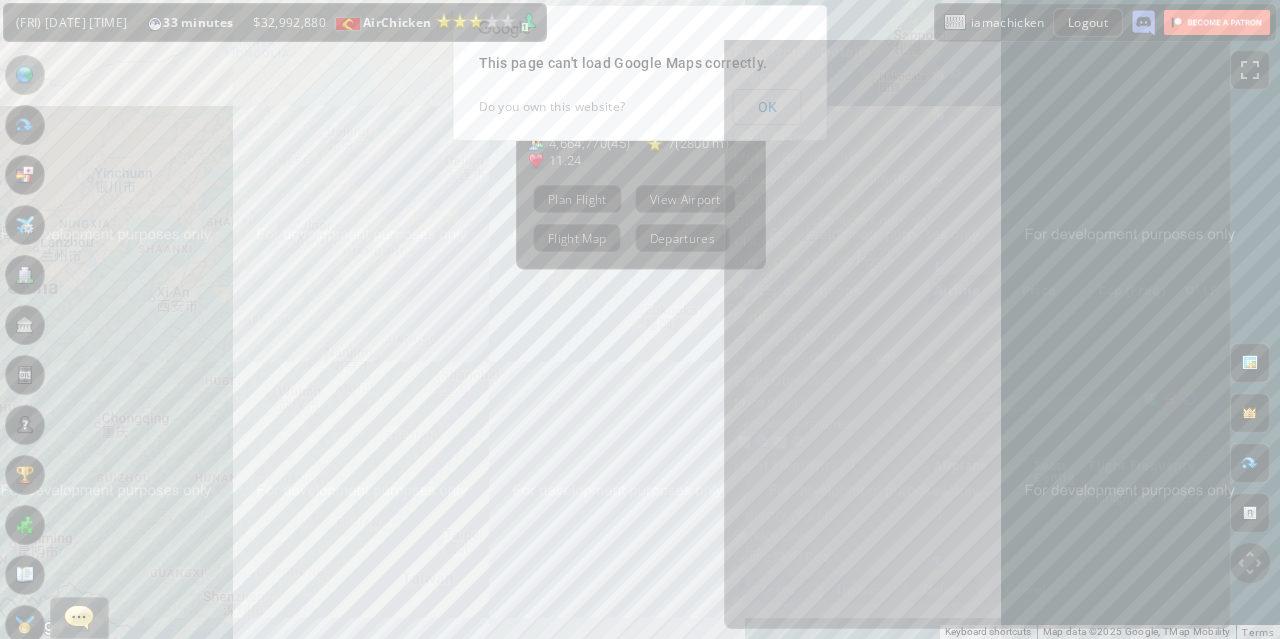scroll, scrollTop: 0, scrollLeft: 0, axis: both 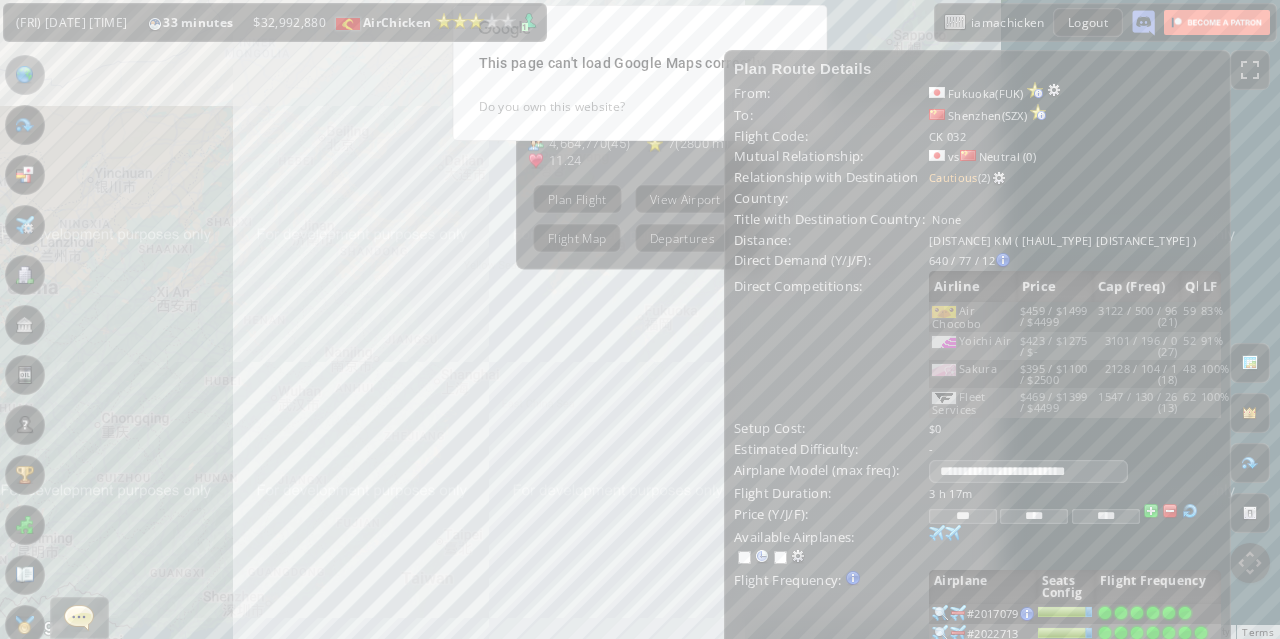 click on "****" at bounding box center [1034, 516] 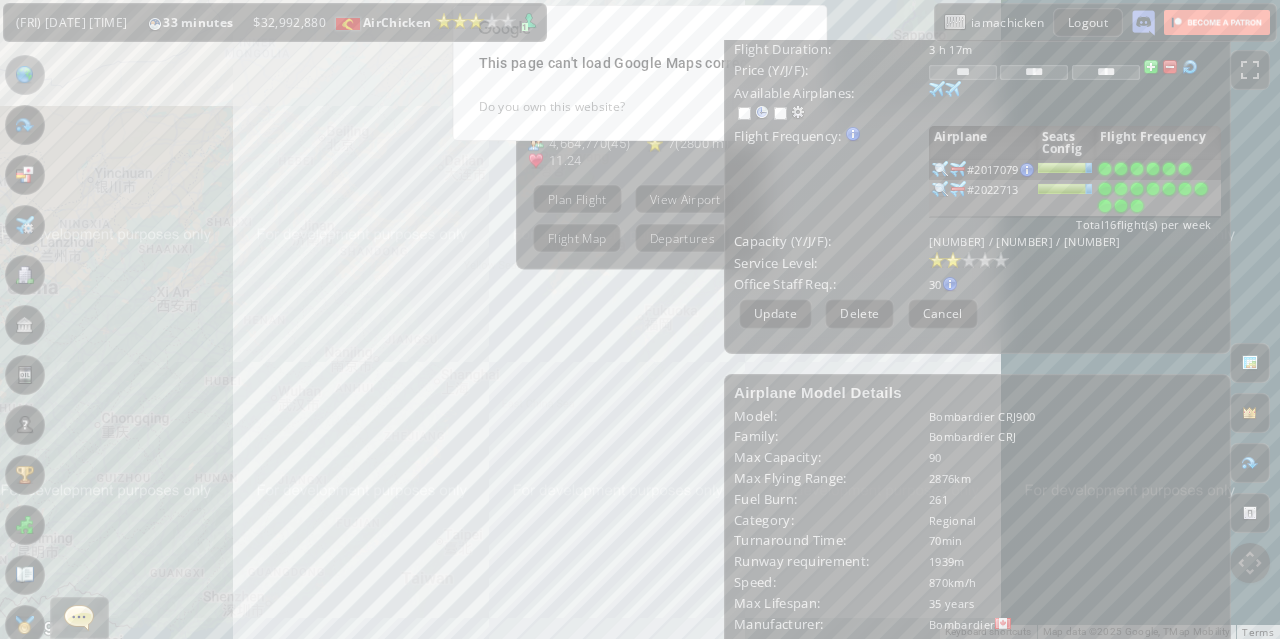 scroll, scrollTop: 603, scrollLeft: 0, axis: vertical 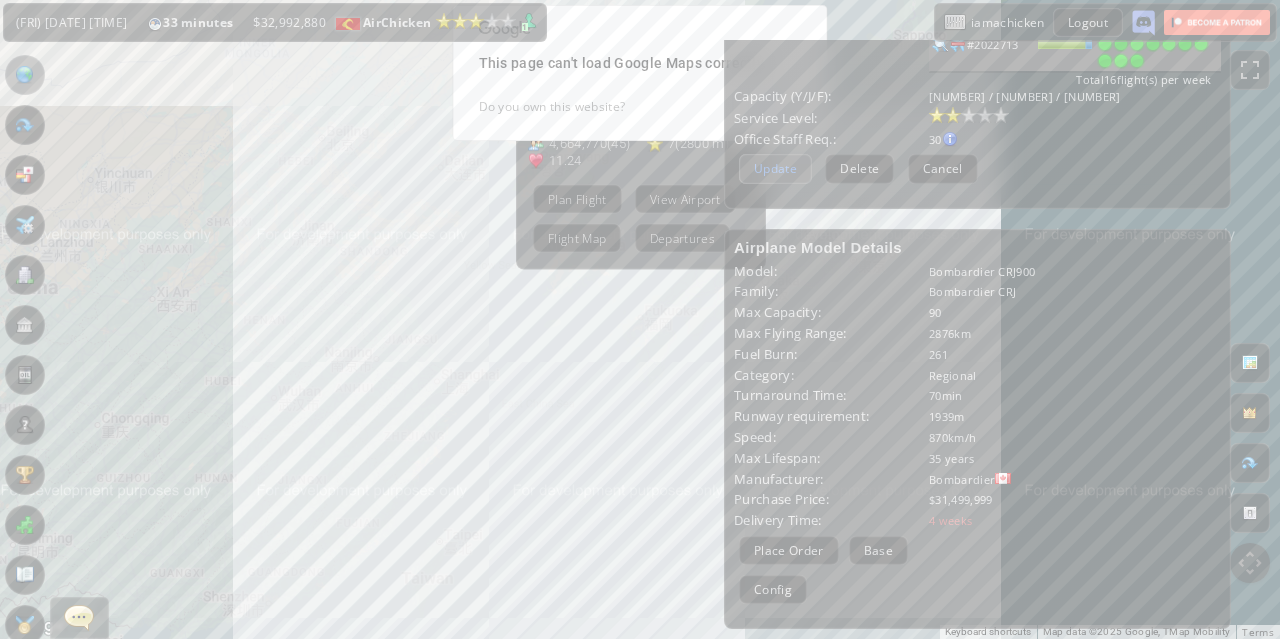 click on "Update" at bounding box center [775, 168] 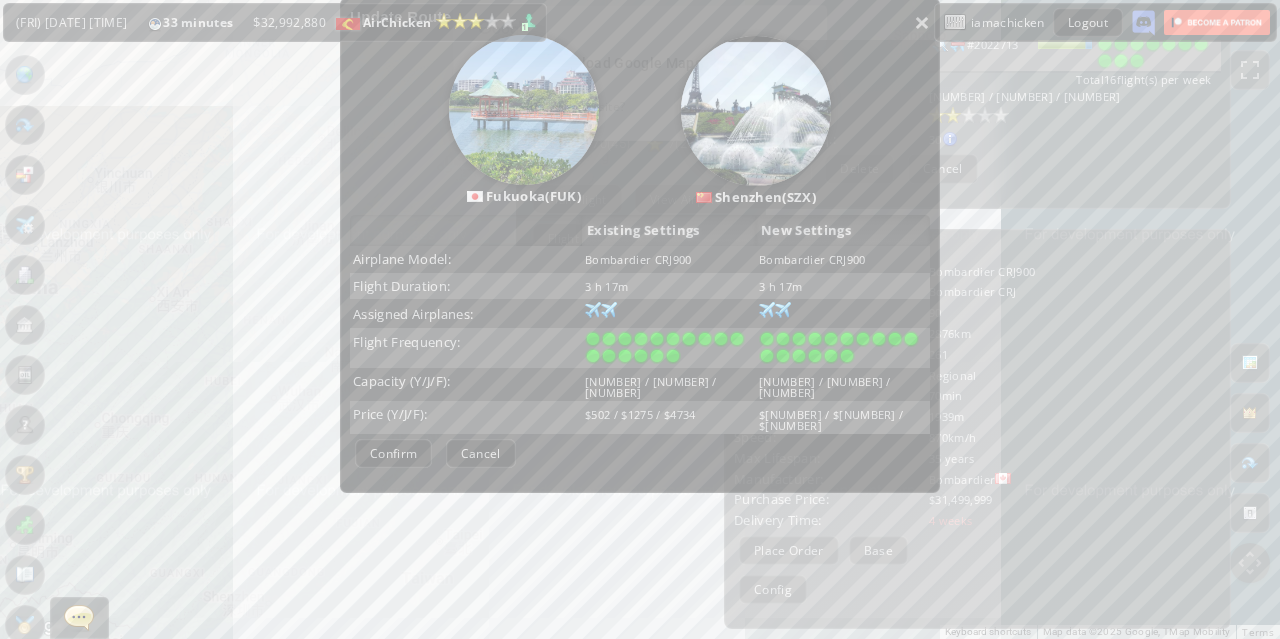 scroll, scrollTop: 196, scrollLeft: 0, axis: vertical 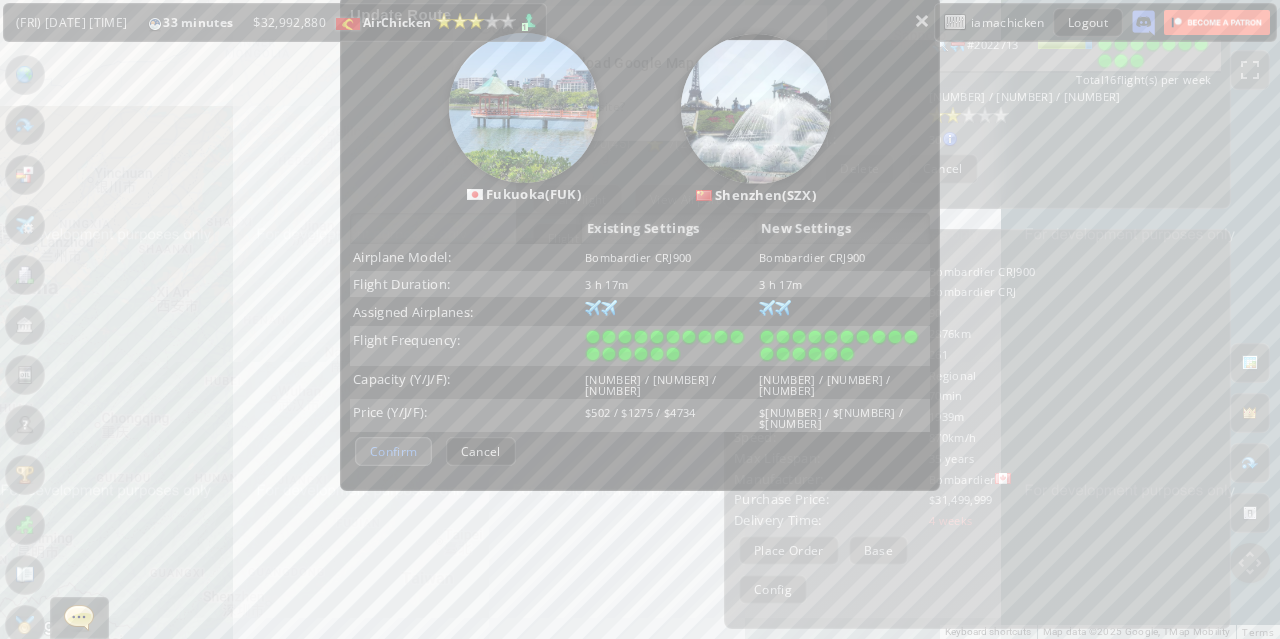 click on "Confirm" at bounding box center (393, 451) 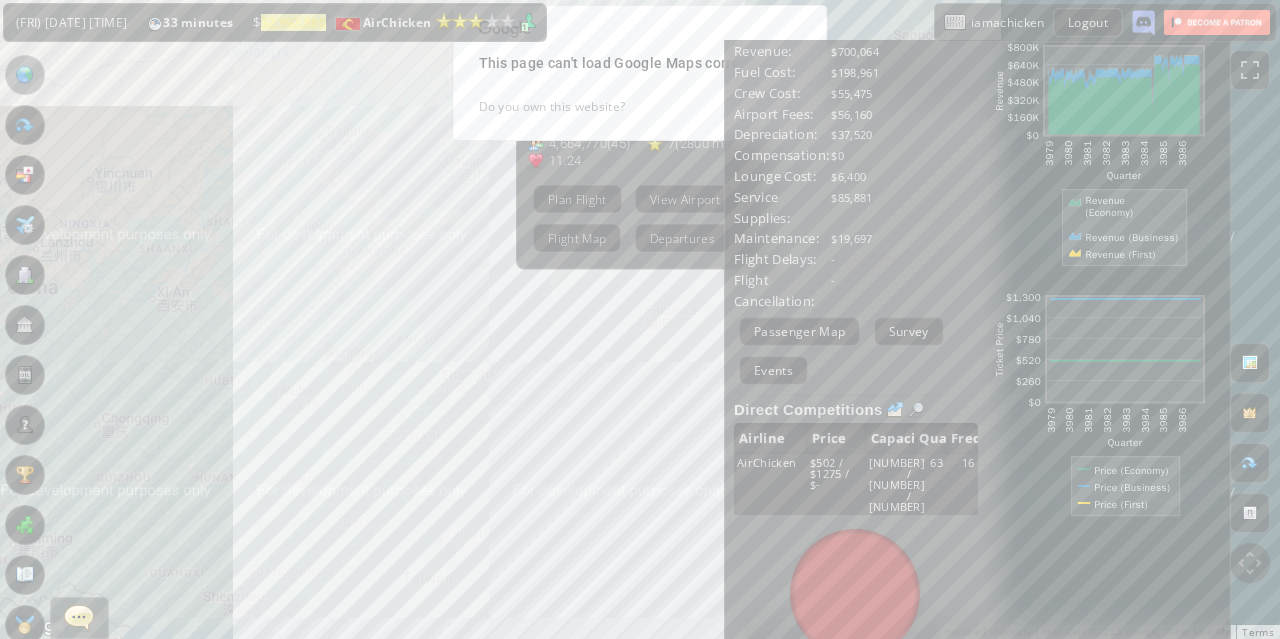 scroll, scrollTop: 506, scrollLeft: 0, axis: vertical 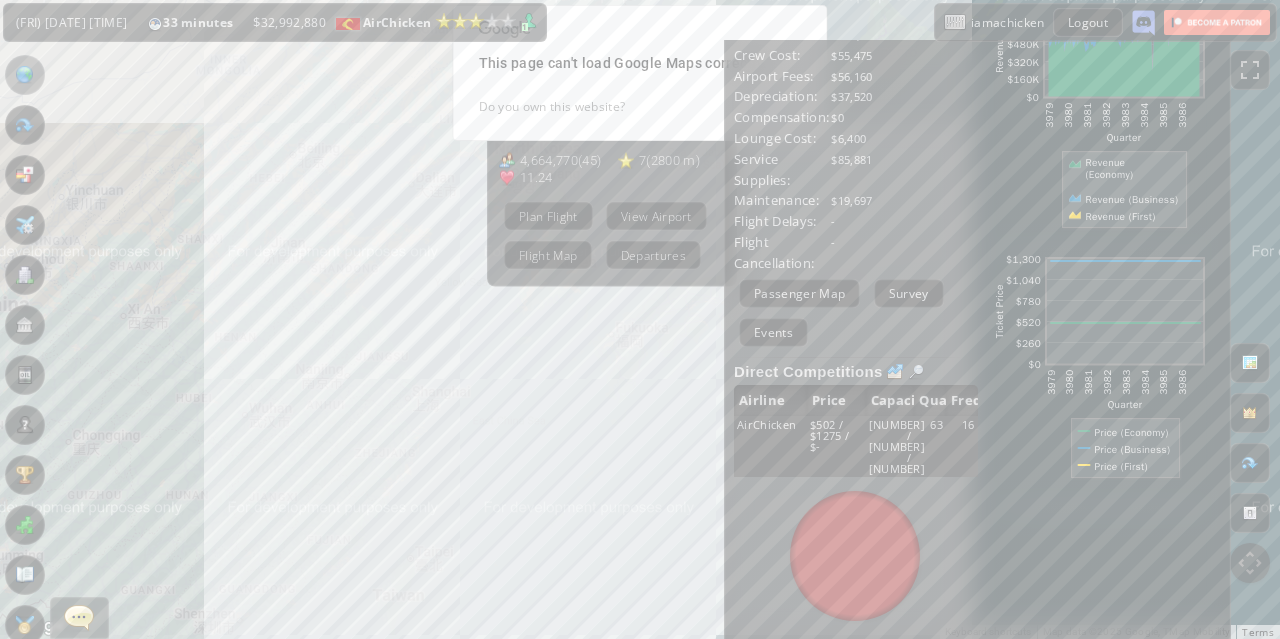 click on "TO NAVIGATE, PRESS THE ARROW KEYS.
[AIRPORT_NAME]  ( [AIRPORT_CODE] )
[CITY_NAME]  ( [CONTINENT] )
5 20
4,664,770  ( 45 )
7  ( 2800 M )
11.24
PLAN FLIGHT
VIEW AIRPORT
FLIGHT MAP
DEPARTURES" at bounding box center [640, 319] 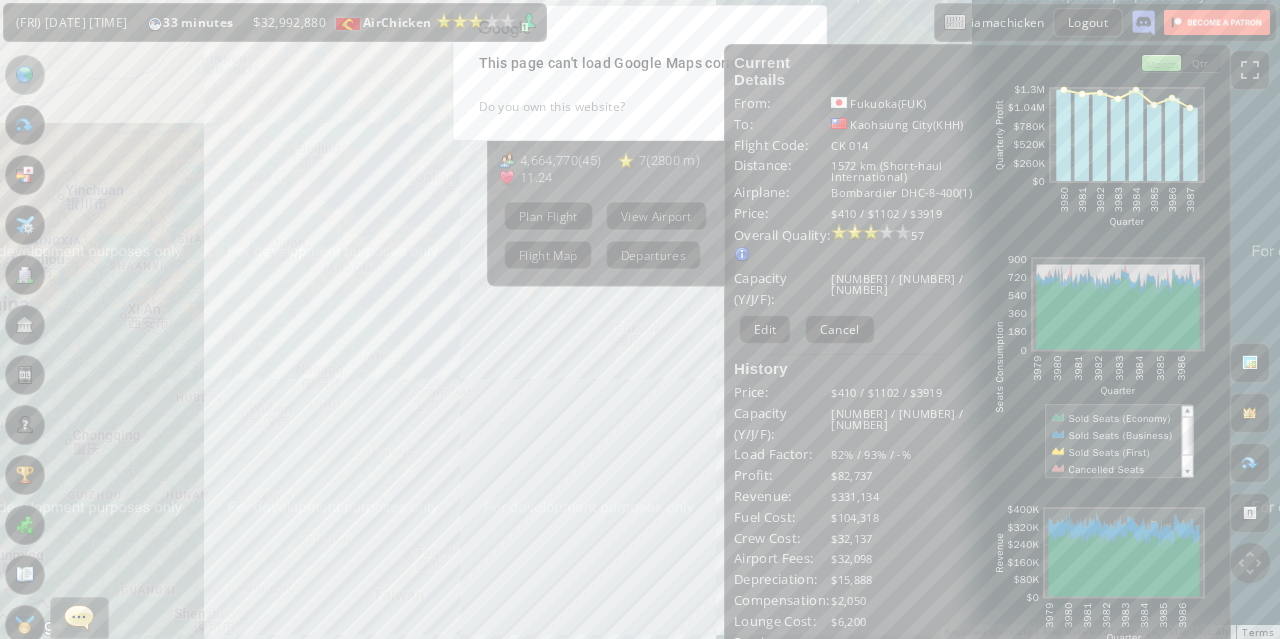 scroll, scrollTop: 5, scrollLeft: 0, axis: vertical 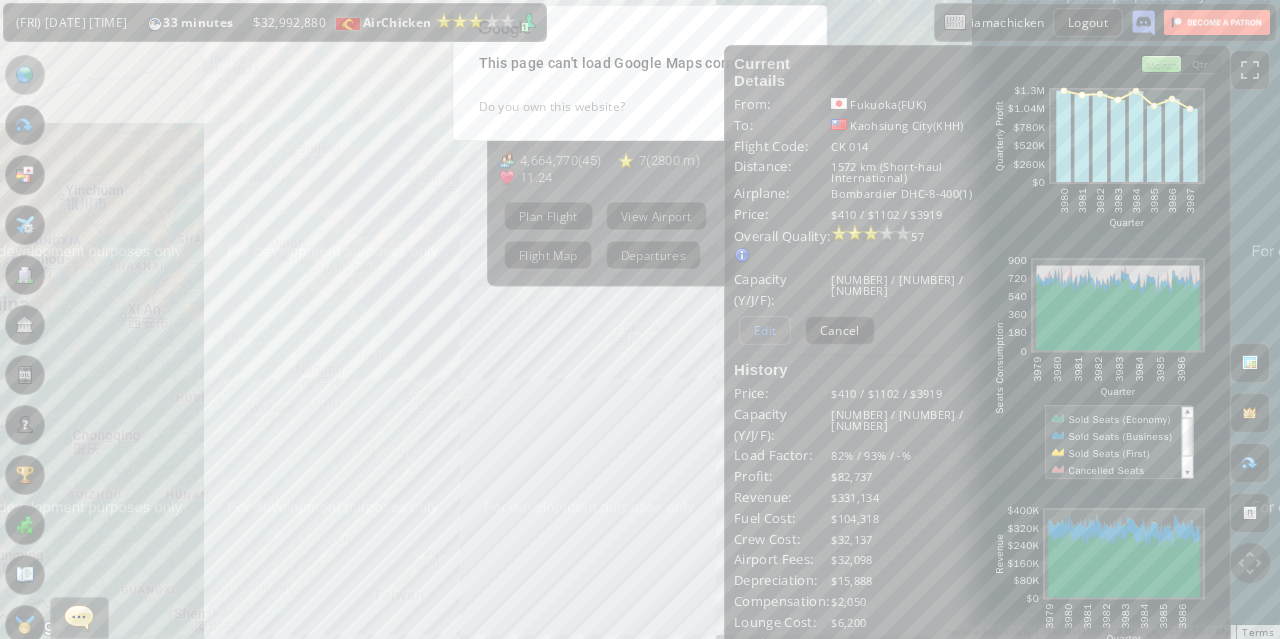 click on "Edit" at bounding box center (765, 330) 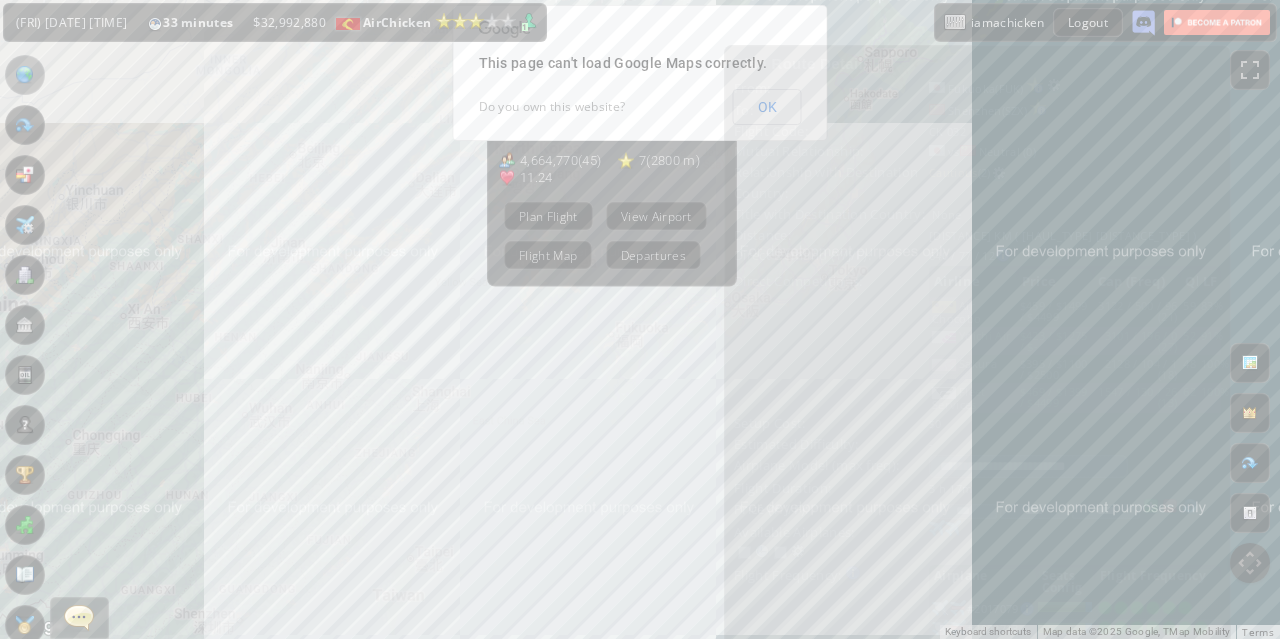 scroll, scrollTop: 0, scrollLeft: 0, axis: both 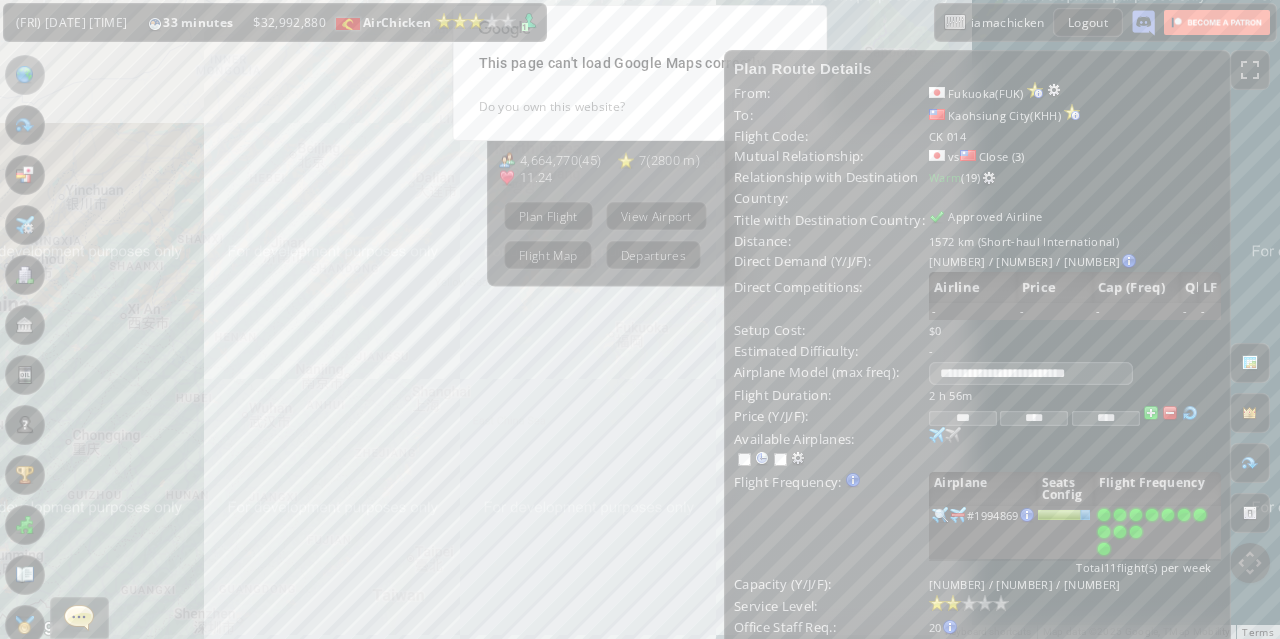 click on "****" at bounding box center [1034, 418] 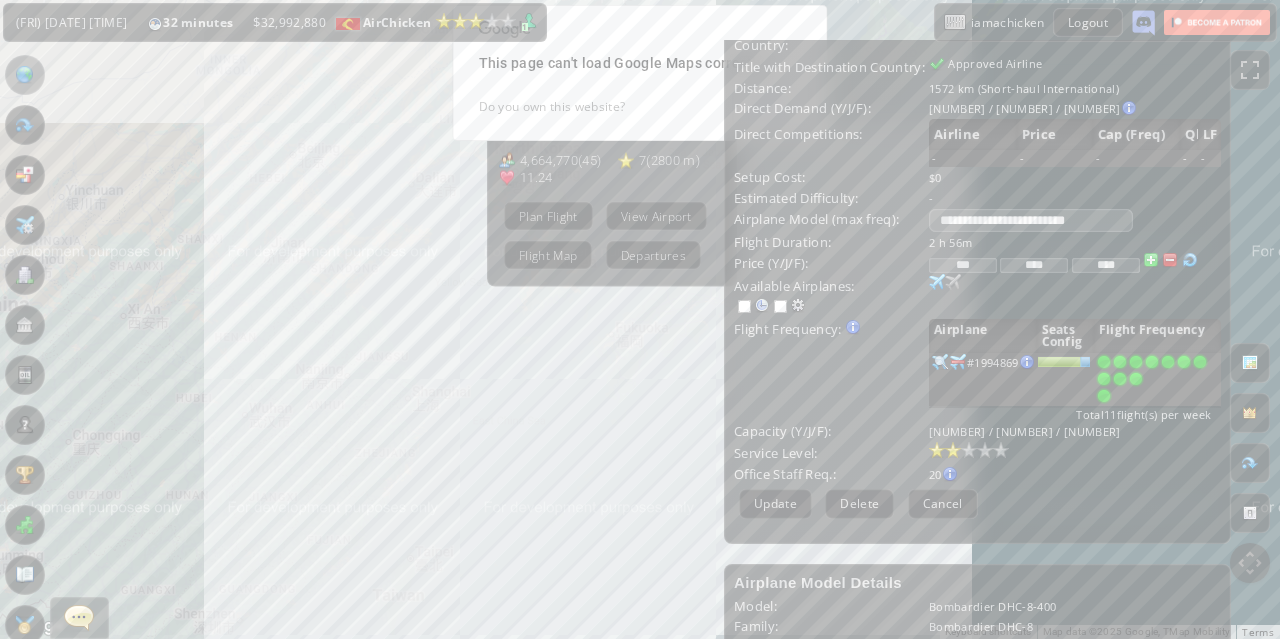 scroll, scrollTop: 171, scrollLeft: 0, axis: vertical 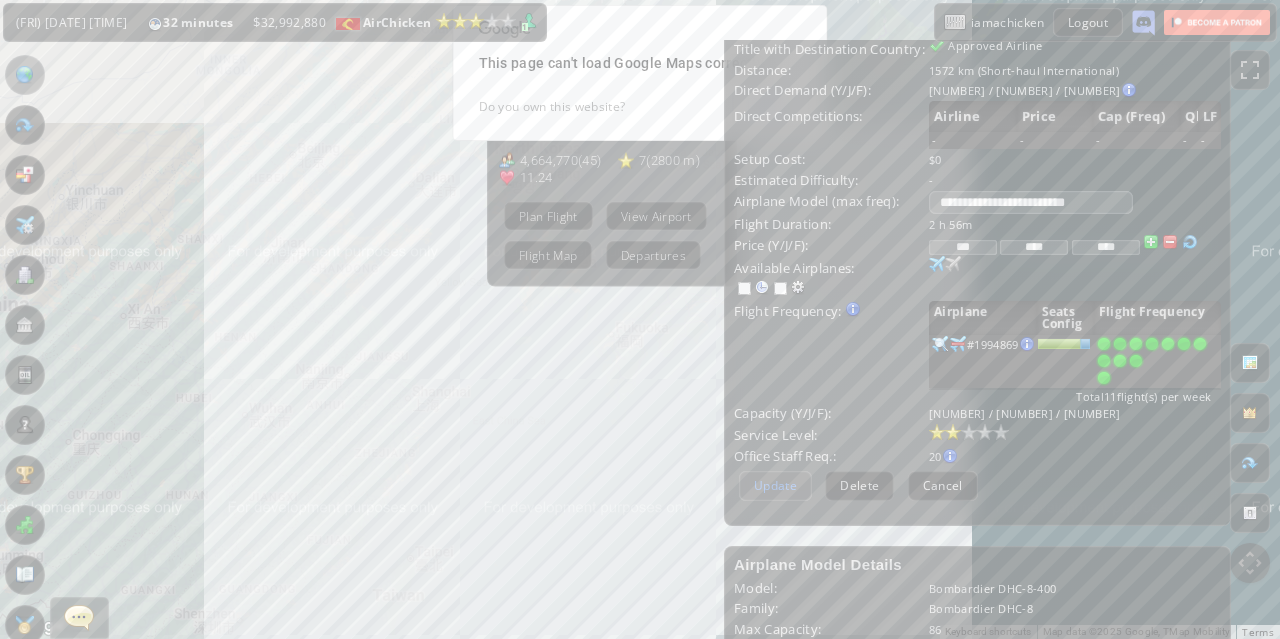 click on "Update" at bounding box center (775, 485) 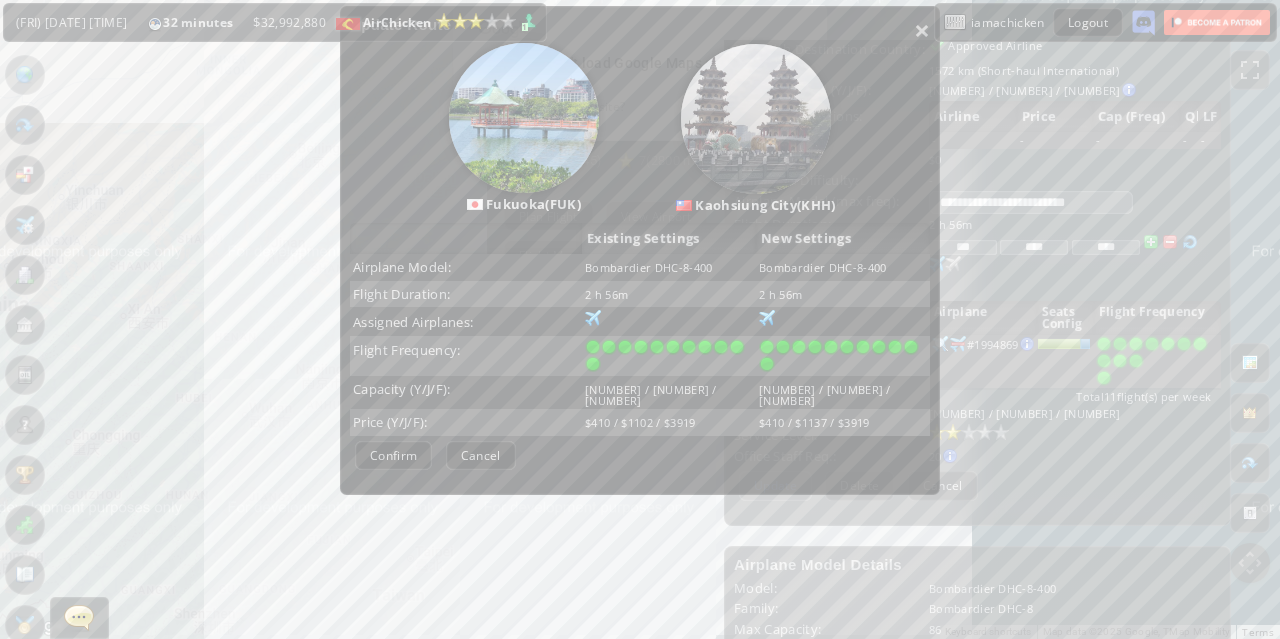 click on "Confirm" at bounding box center (393, 455) 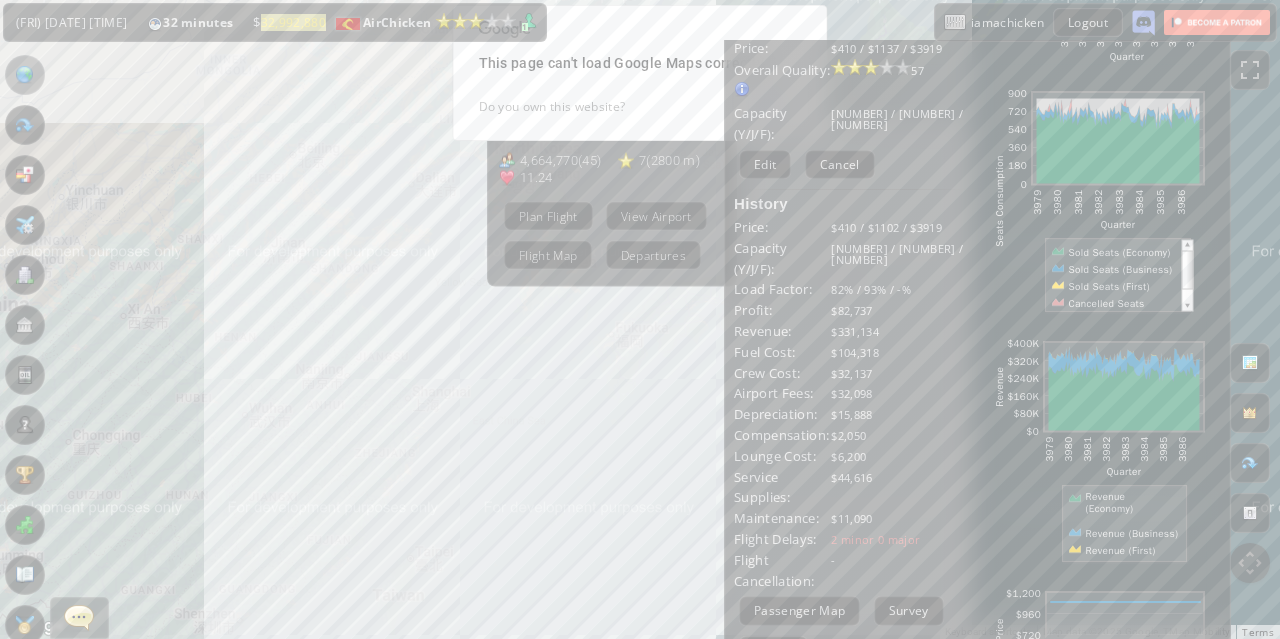 click on "TO NAVIGATE, PRESS THE ARROW KEYS.
[AIRPORT_NAME]  ( [AIRPORT_CODE] )
[CITY_NAME]  ( [CONTINENT] )
5 20
4,664,770  ( 45 )
7  ( 2800 M )
11.24
PLAN FLIGHT
VIEW AIRPORT
FLIGHT MAP
DEPARTURES" at bounding box center [640, 319] 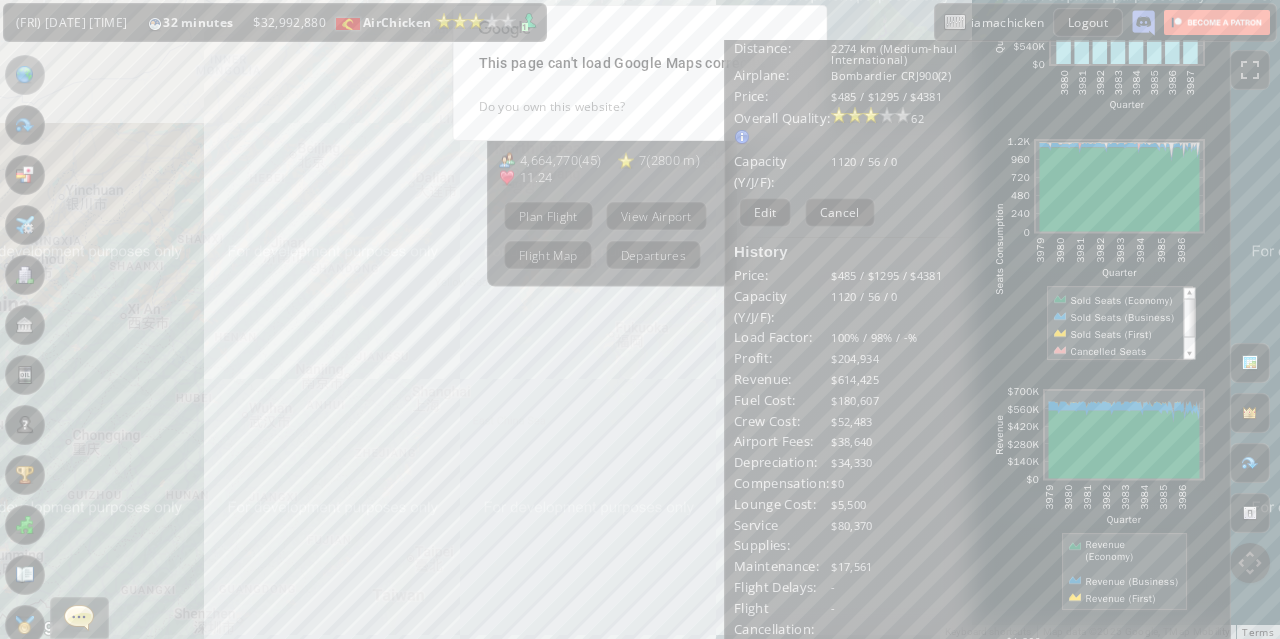 scroll, scrollTop: 122, scrollLeft: 0, axis: vertical 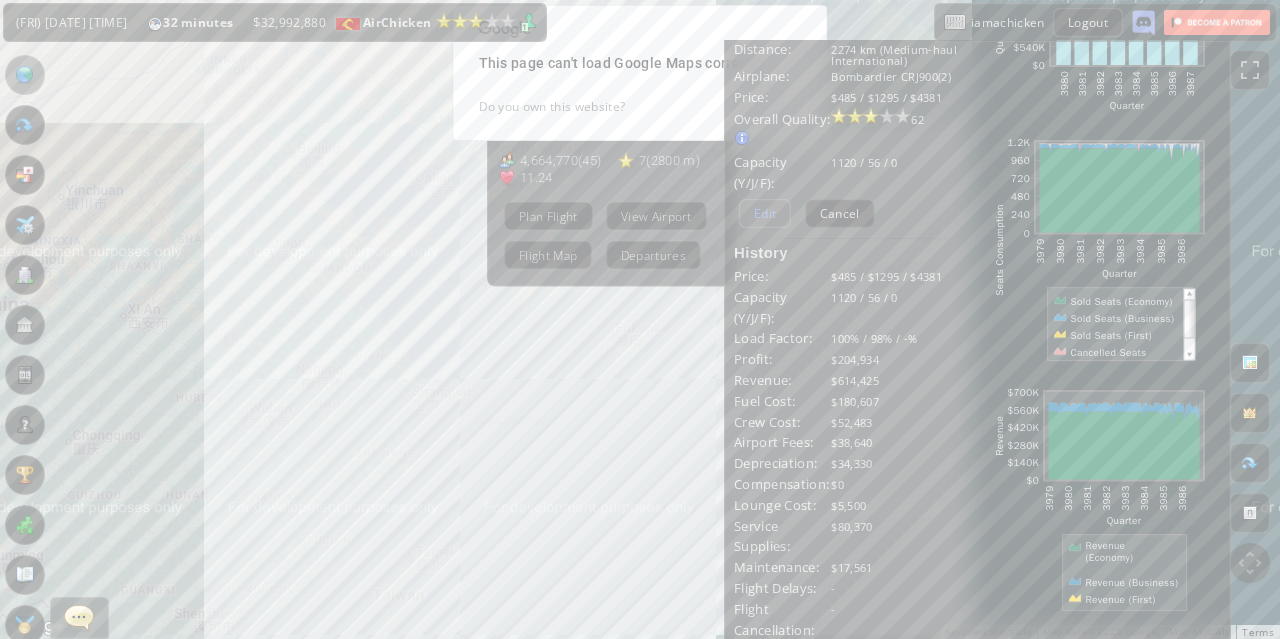 click on "Edit" at bounding box center [765, 213] 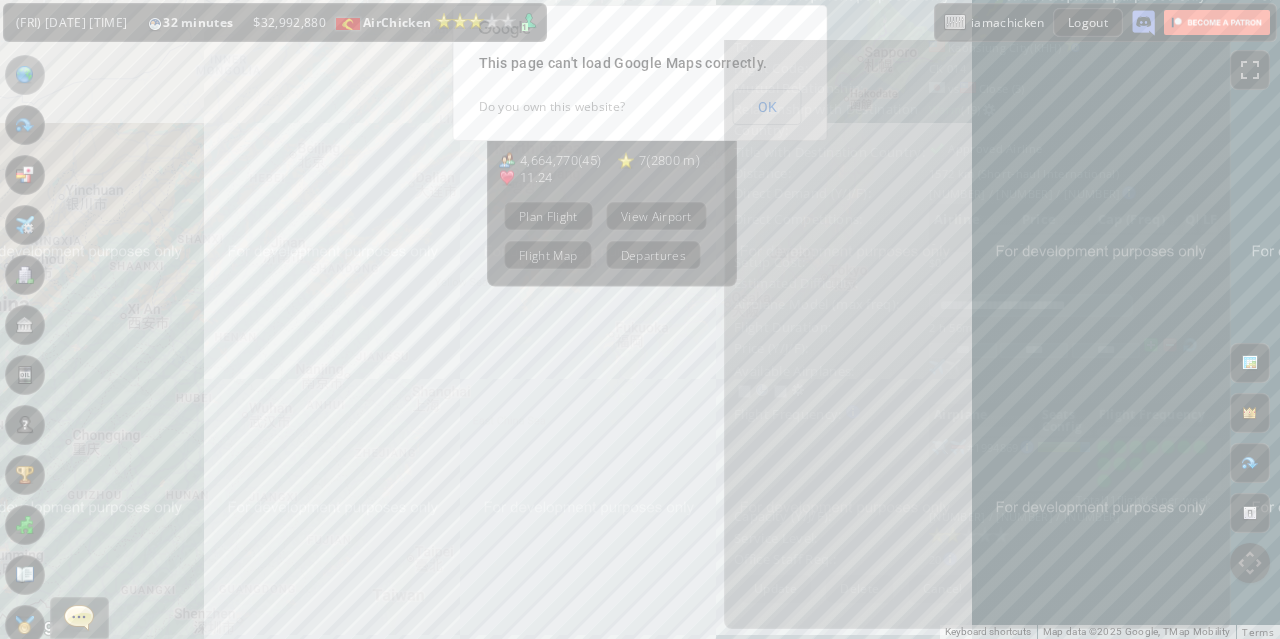 scroll, scrollTop: 0, scrollLeft: 0, axis: both 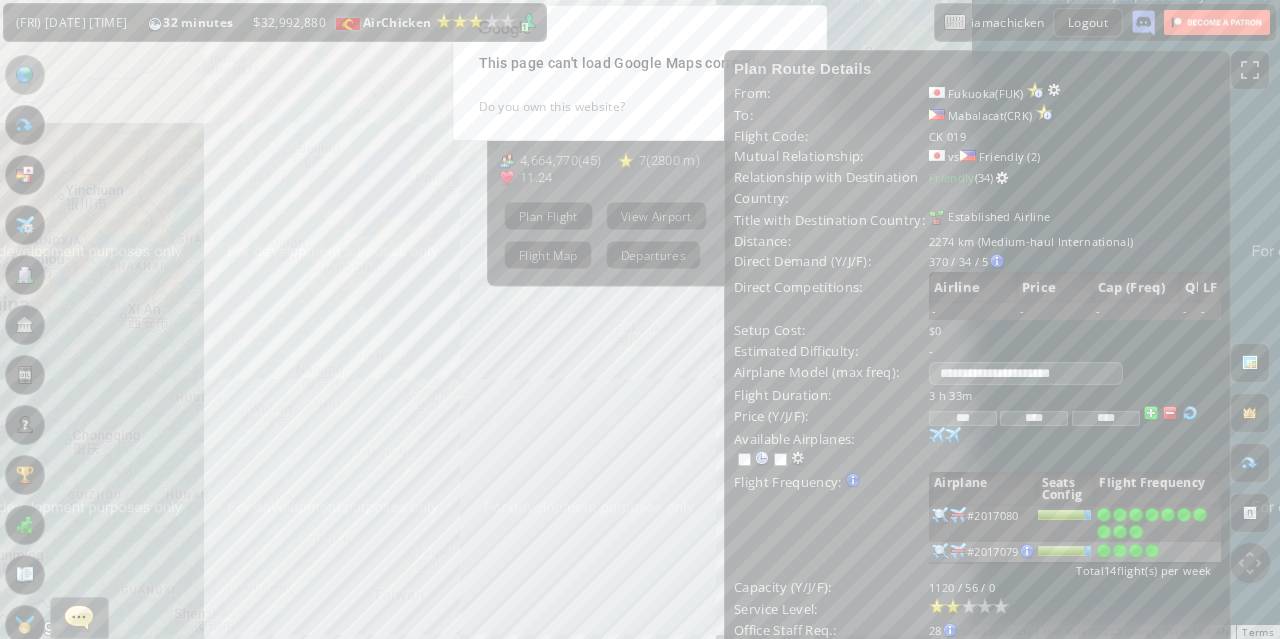 click on "****" at bounding box center (1034, 418) 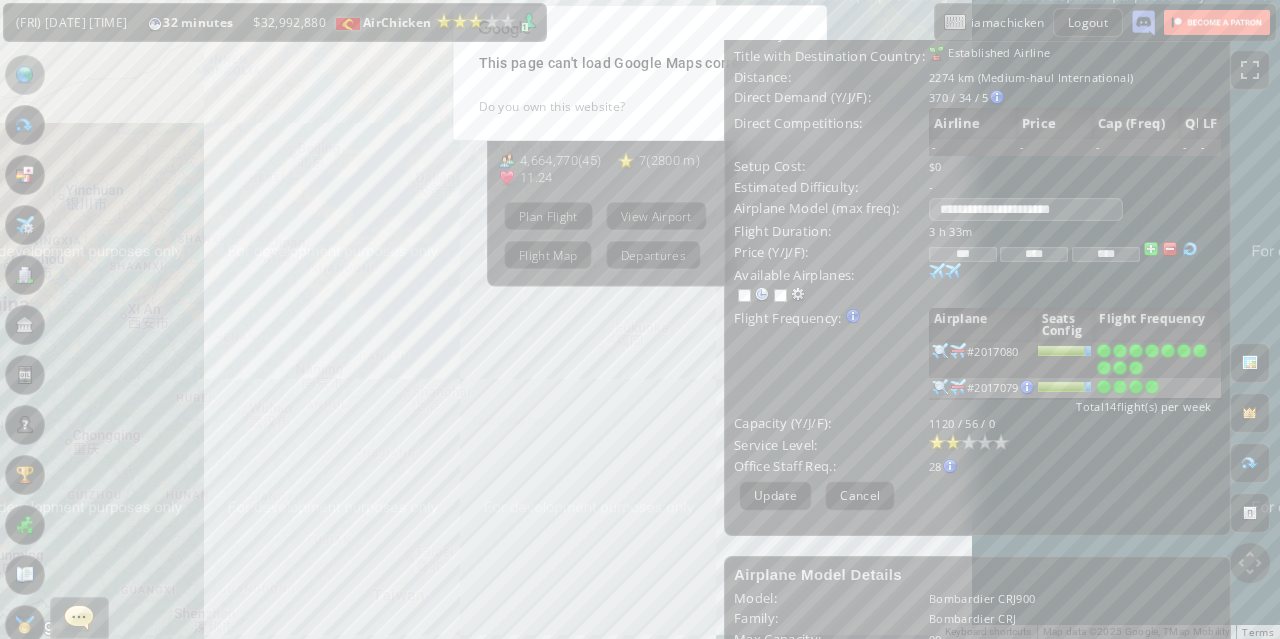 scroll, scrollTop: 169, scrollLeft: 0, axis: vertical 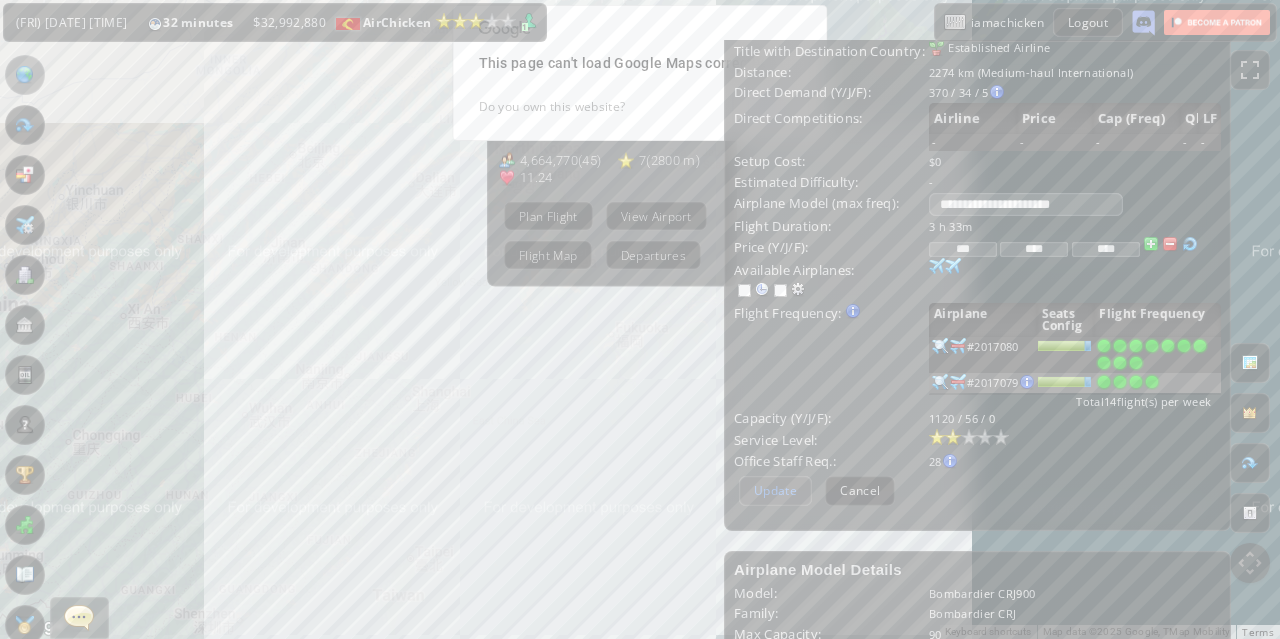 click on "Update" at bounding box center (775, 490) 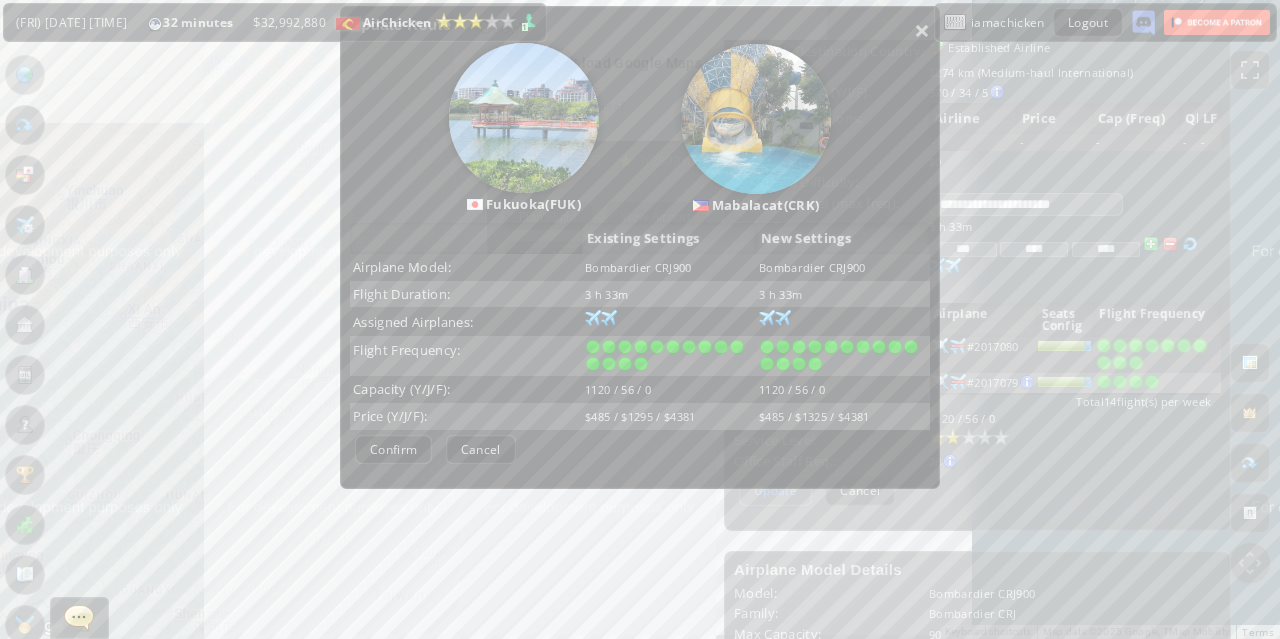 click on "Confirm" at bounding box center [393, 449] 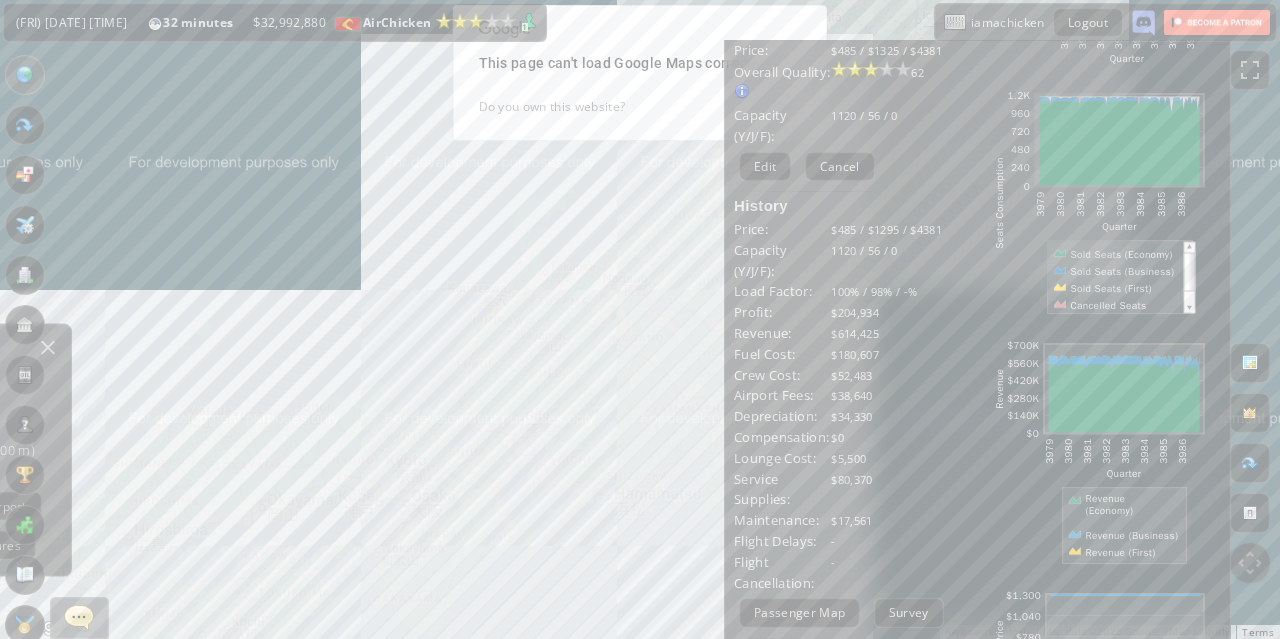 click on "TO NAVIGATE, PRESS THE ARROW KEYS.
[AIRPORT_NAME]  ( [AIRPORT_CODE] )
[CITY_NAME]  ( [CONTINENT] )
5 20
4,664,770  ( 45 )
7  ( 2800 M )
11.24
PLAN FLIGHT
VIEW AIRPORT
FLIGHT MAP
DEPARTURES" at bounding box center [640, 319] 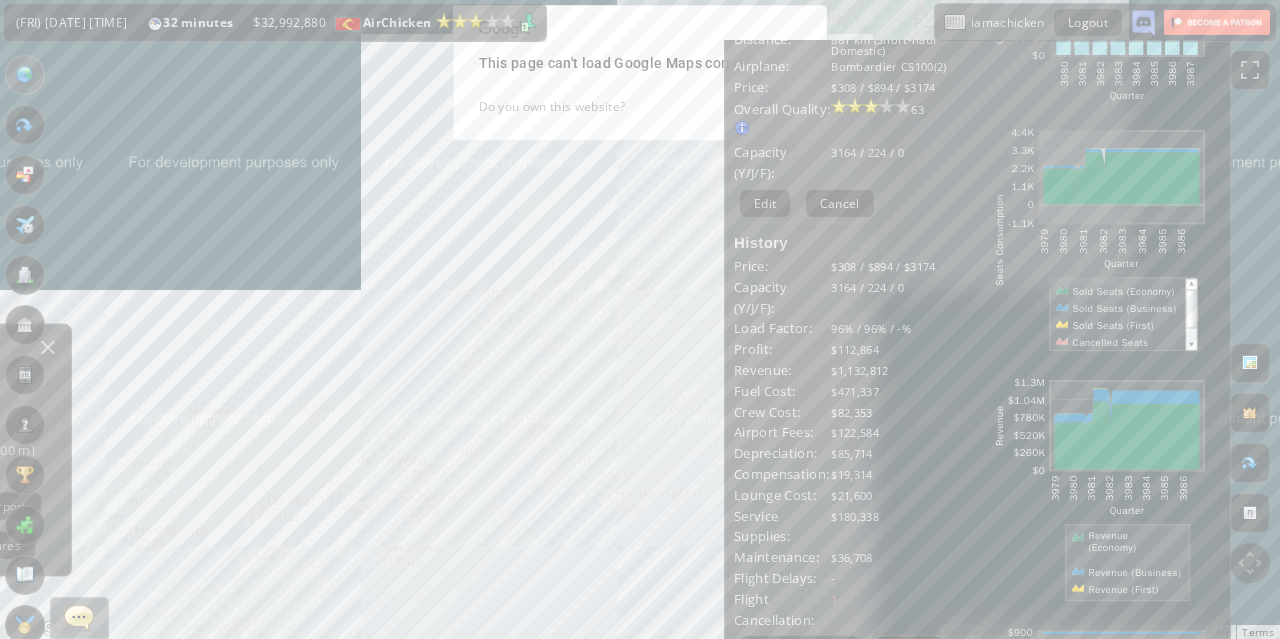 scroll, scrollTop: 130, scrollLeft: 0, axis: vertical 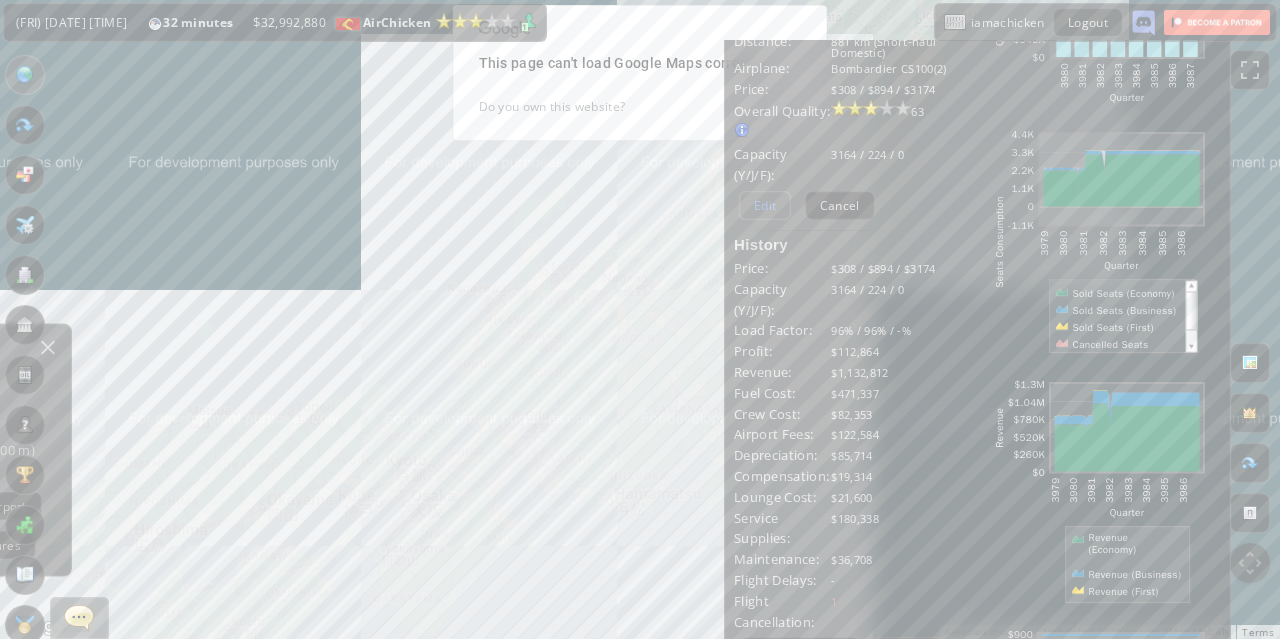 click on "Edit" at bounding box center (765, 205) 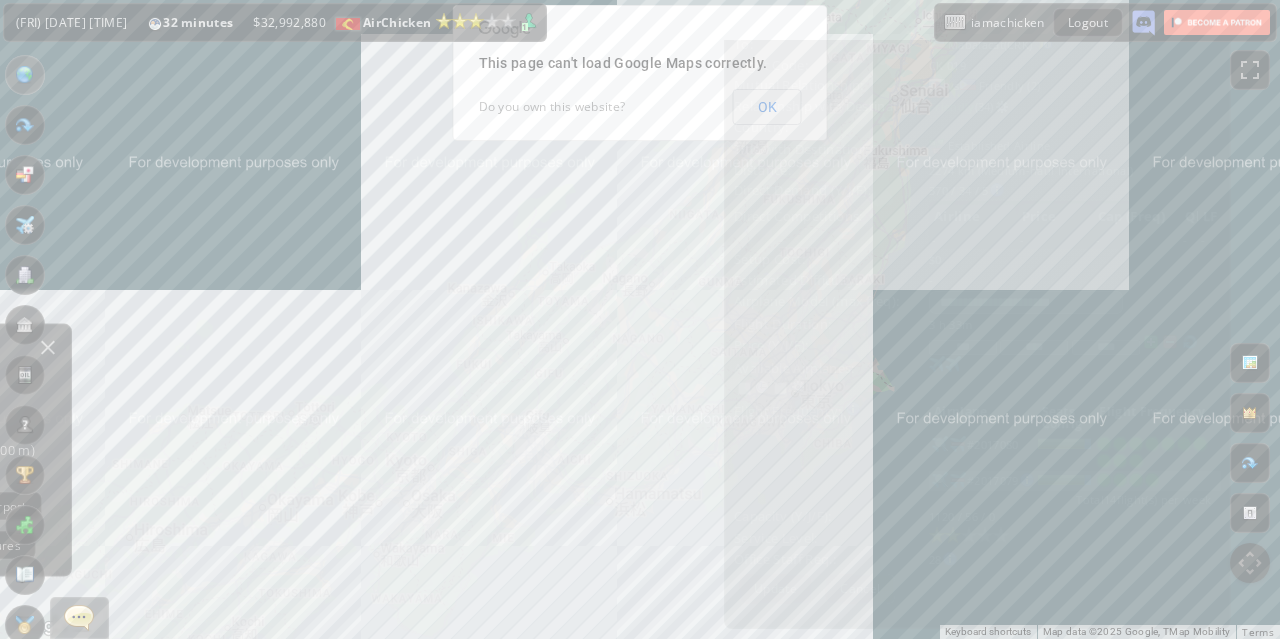 scroll, scrollTop: 0, scrollLeft: 0, axis: both 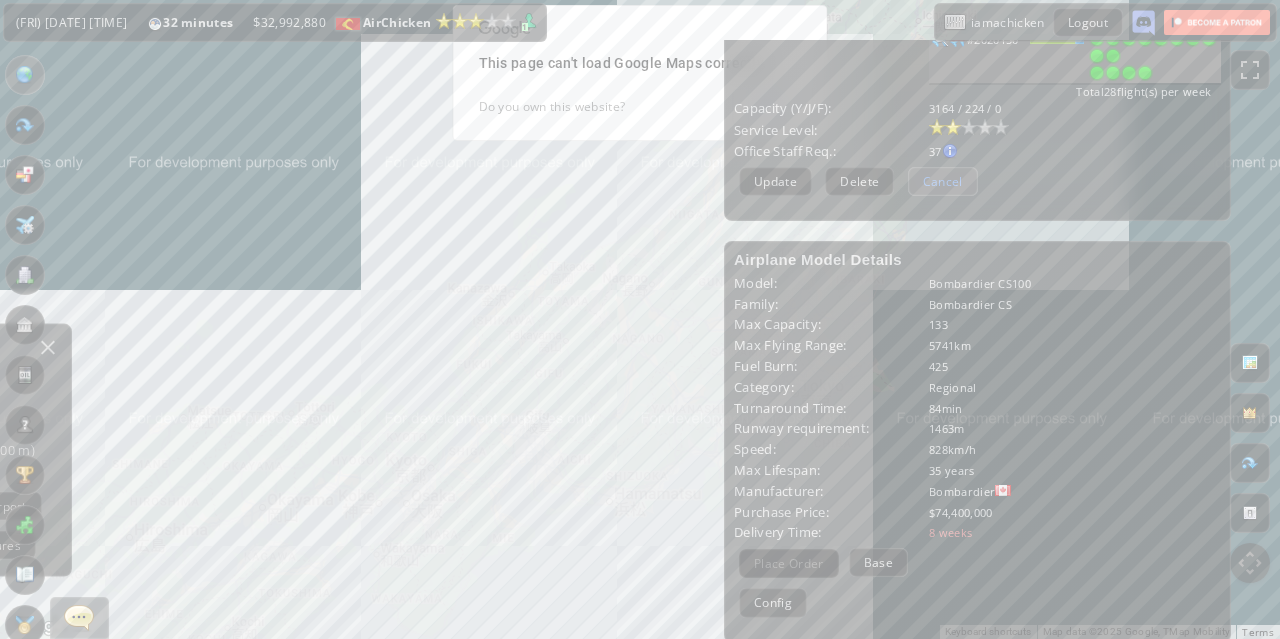 click on "Cancel" at bounding box center [943, 181] 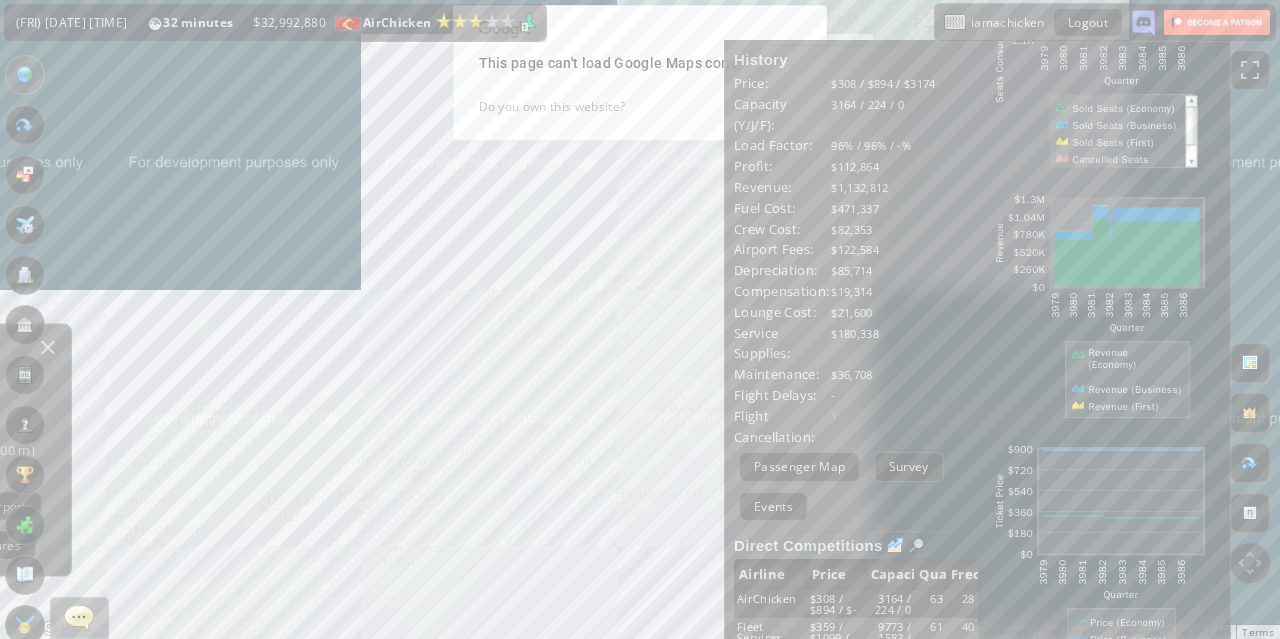 scroll, scrollTop: 314, scrollLeft: 0, axis: vertical 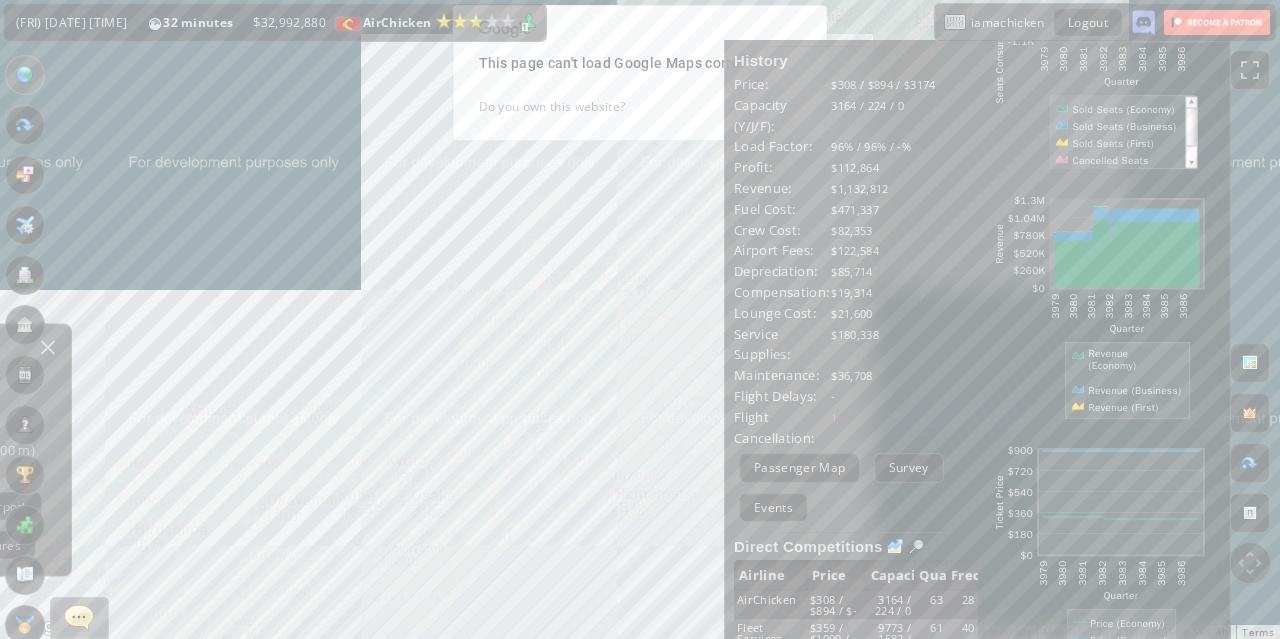 click on "TO NAVIGATE, PRESS THE ARROW KEYS.
[AIRPORT_NAME]  ( [AIRPORT_CODE] )
[CITY_NAME]  ( [CONTINENT] )
5 20
4,664,770  ( 45 )
7  ( 2800 M )
11.24
PLAN FLIGHT
VIEW AIRPORT
FLIGHT MAP
DEPARTURES" at bounding box center [640, 319] 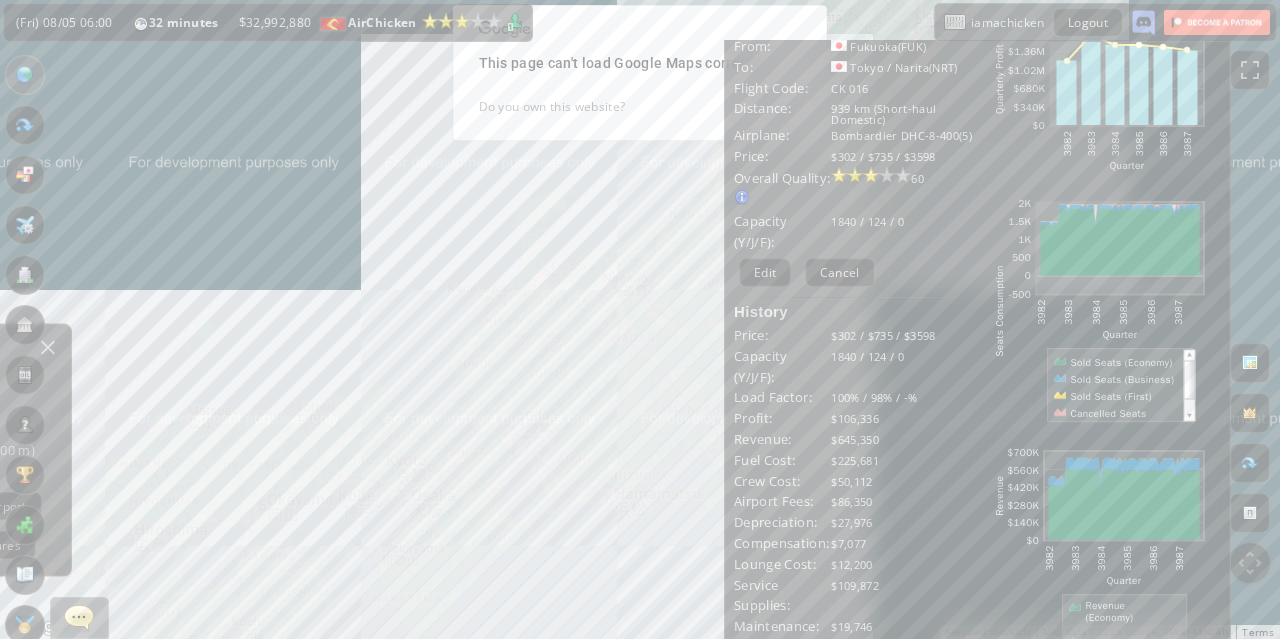 scroll, scrollTop: 61, scrollLeft: 0, axis: vertical 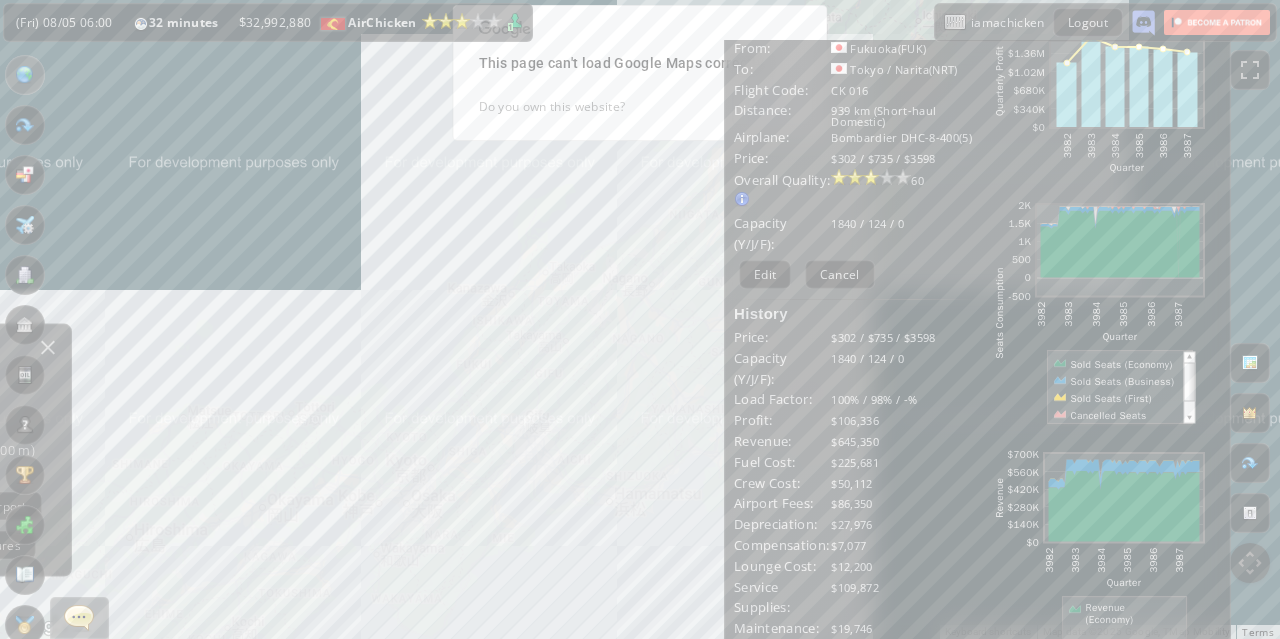 click on "TO NAVIGATE, PRESS THE ARROW KEYS.
[AIRPORT_NAME]  ( [AIRPORT_CODE] )
[CITY_NAME]  ( [CONTINENT] )
5 20
4,664,770  ( 45 )
7  ( 2800 M )
11.24
PLAN FLIGHT
VIEW AIRPORT
FLIGHT MAP
DEPARTURES" at bounding box center [640, 319] 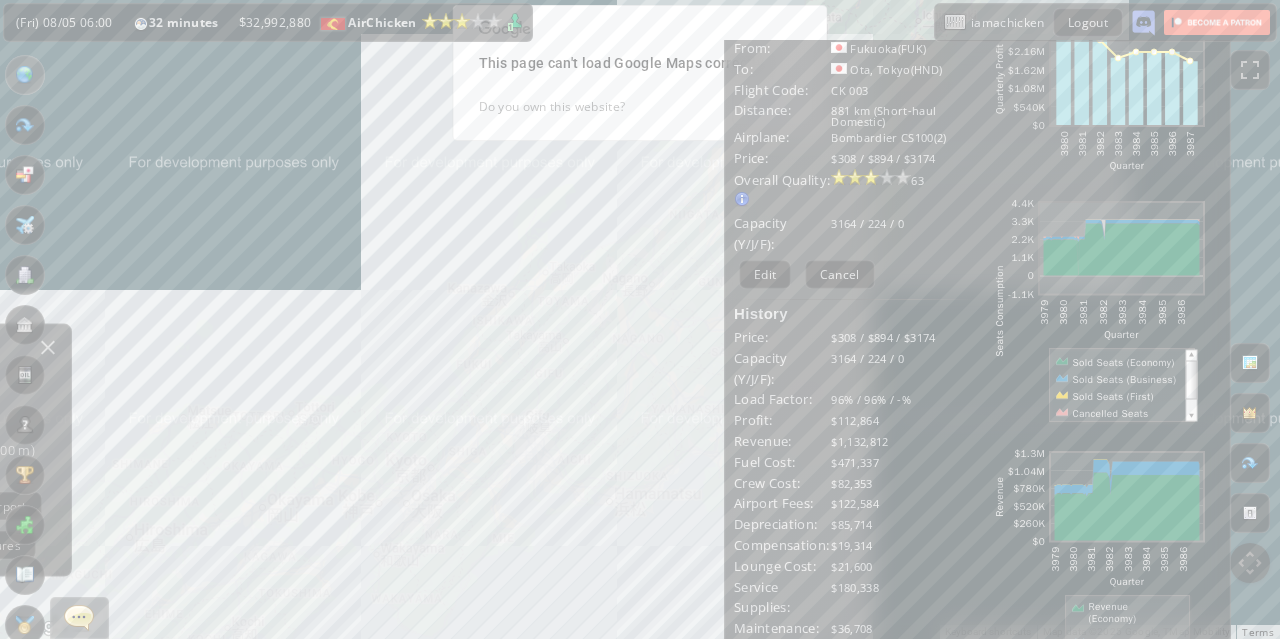 click on "TO NAVIGATE, PRESS THE ARROW KEYS.
[AIRPORT_NAME]  ( [AIRPORT_CODE] )
[CITY_NAME]  ( [CONTINENT] )
5 20
4,664,770  ( 45 )
7  ( 2800 M )
11.24
PLAN FLIGHT
VIEW AIRPORT
FLIGHT MAP
DEPARTURES" at bounding box center (640, 319) 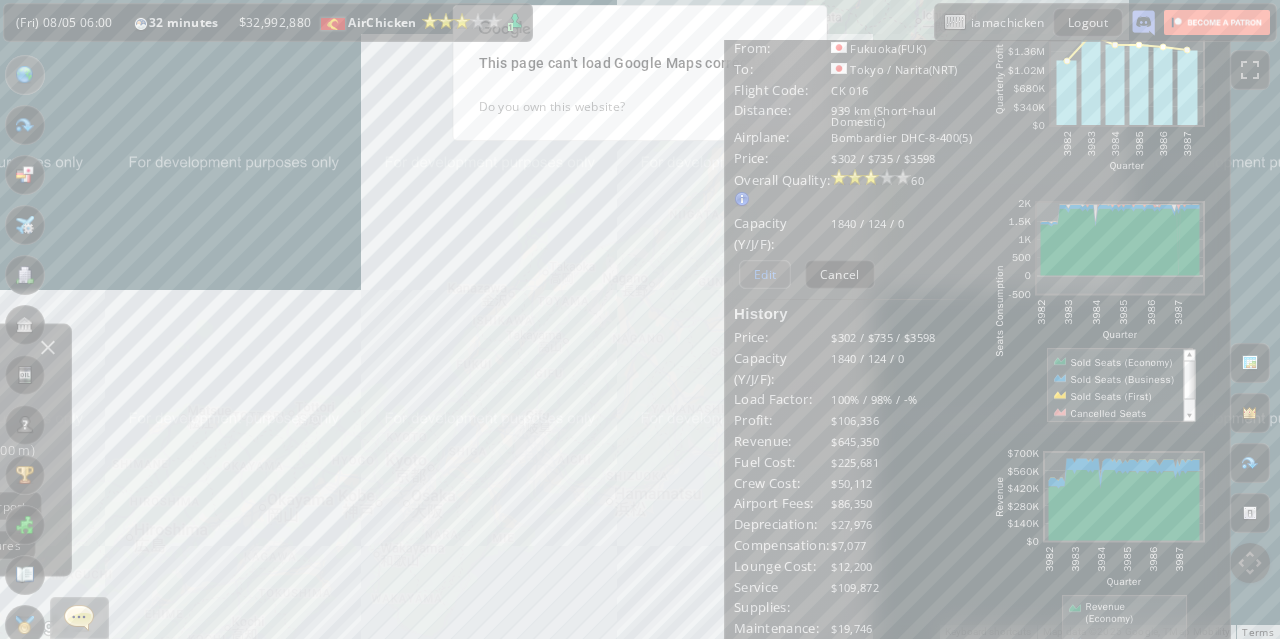 click on "Edit" at bounding box center [765, 274] 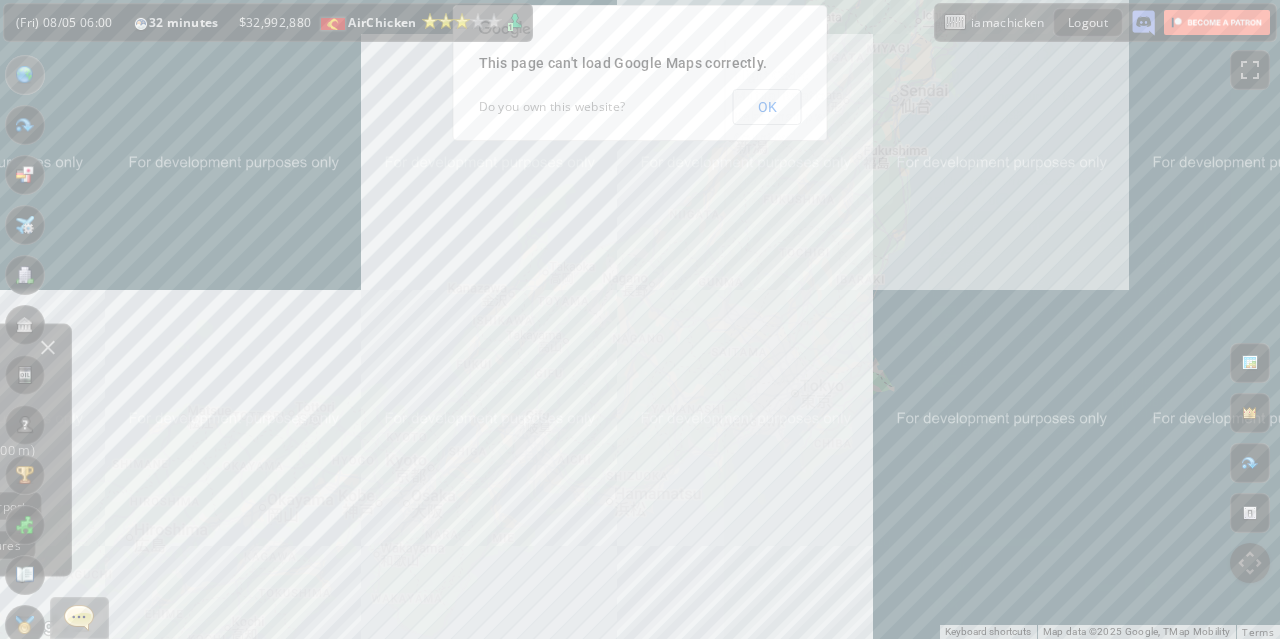scroll, scrollTop: 0, scrollLeft: 0, axis: both 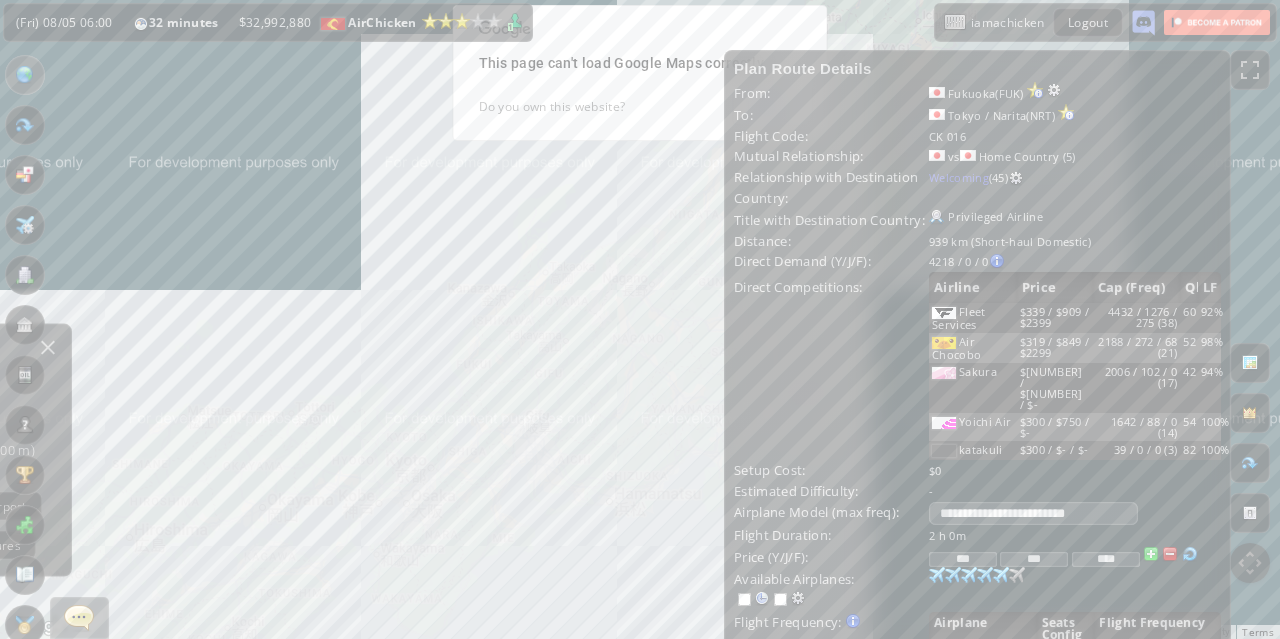 click on "***" at bounding box center (1034, 559) 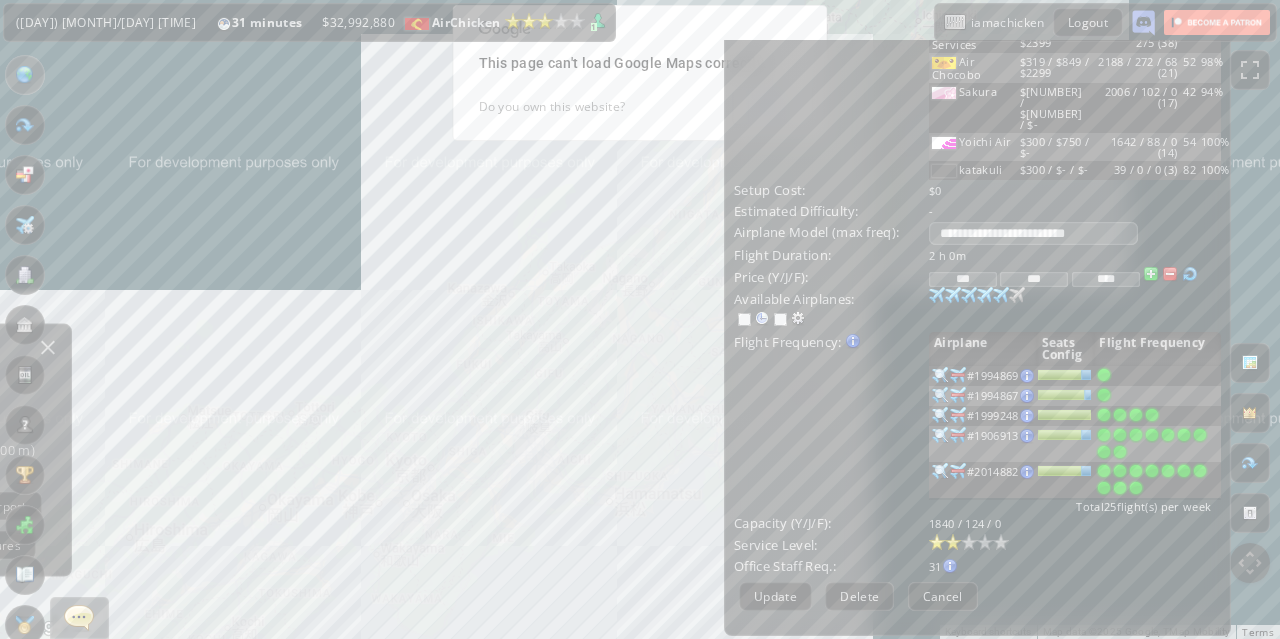 scroll, scrollTop: 290, scrollLeft: 0, axis: vertical 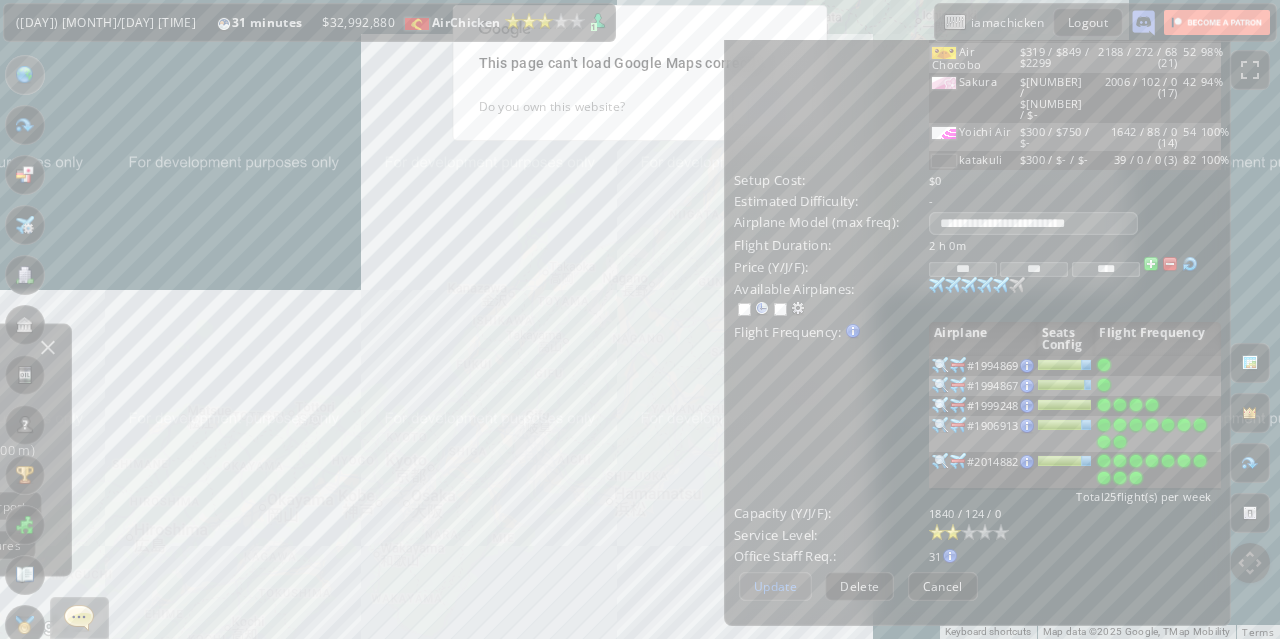 click on "Update" at bounding box center [775, 586] 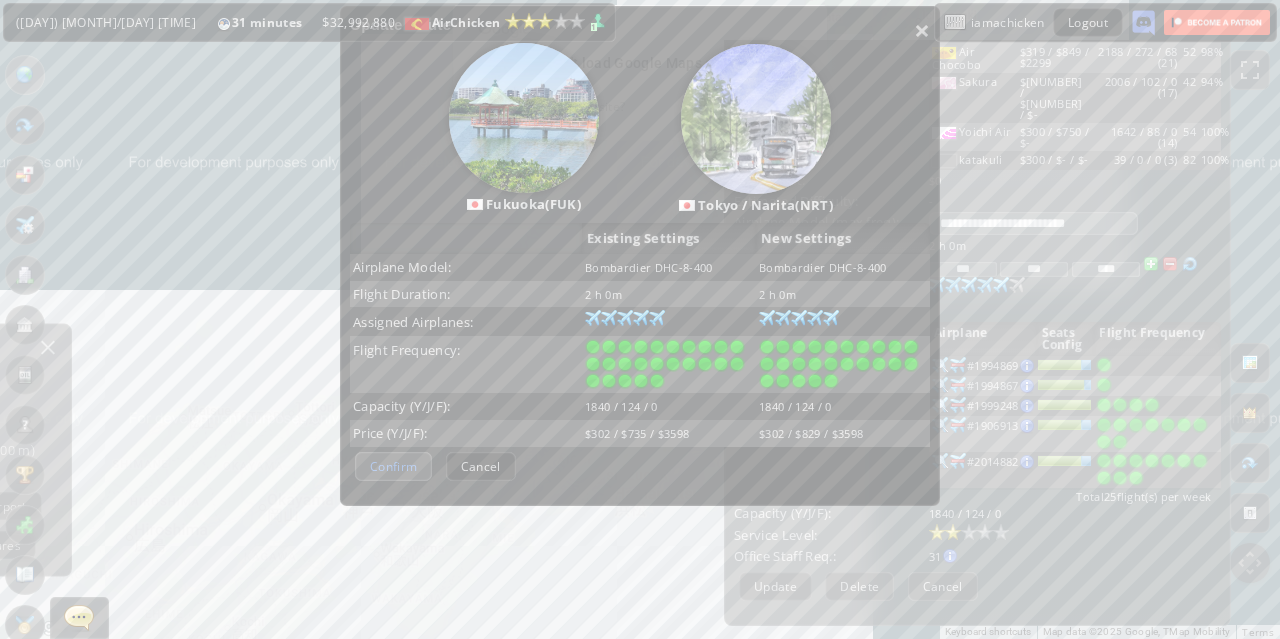 click on "Confirm" at bounding box center [393, 466] 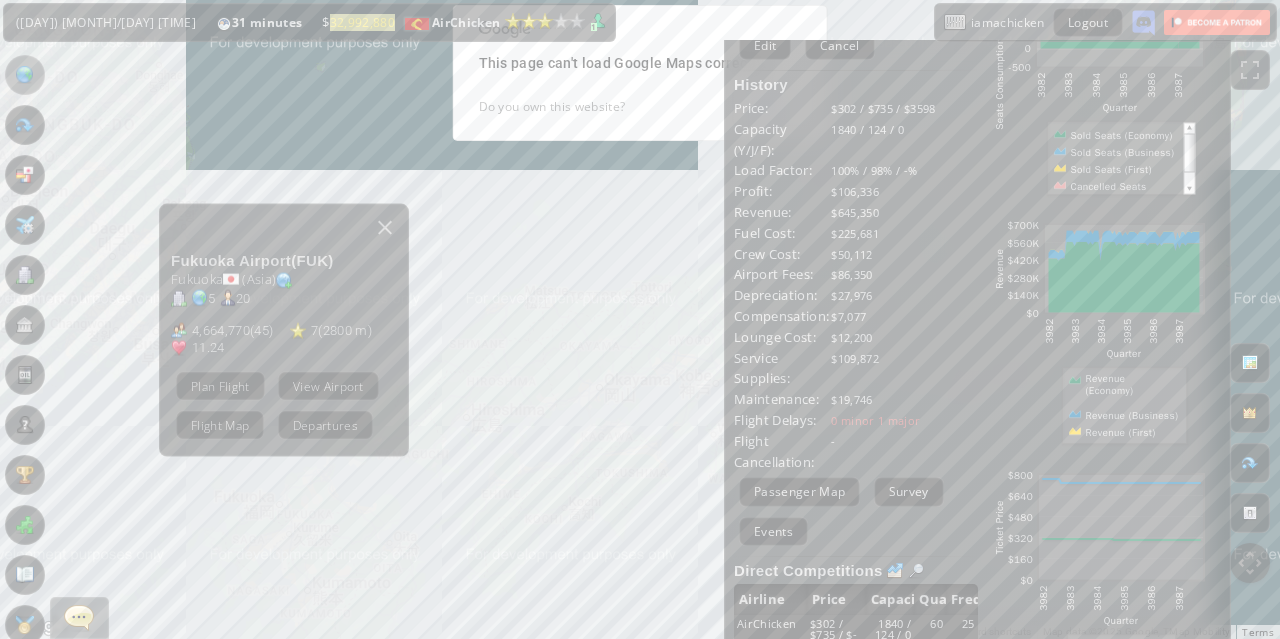click on "TO NAVIGATE, PRESS THE ARROW KEYS.
[AIRPORT_NAME]  ( [AIRPORT_CODE] )
[CITY_NAME]  ( [CONTINENT] )
5 20
4,664,770  ( 45 )
7  ( 2800 M )
11.24
PLAN FLIGHT
VIEW AIRPORT
FLIGHT MAP
DEPARTURES" at bounding box center (640, 319) 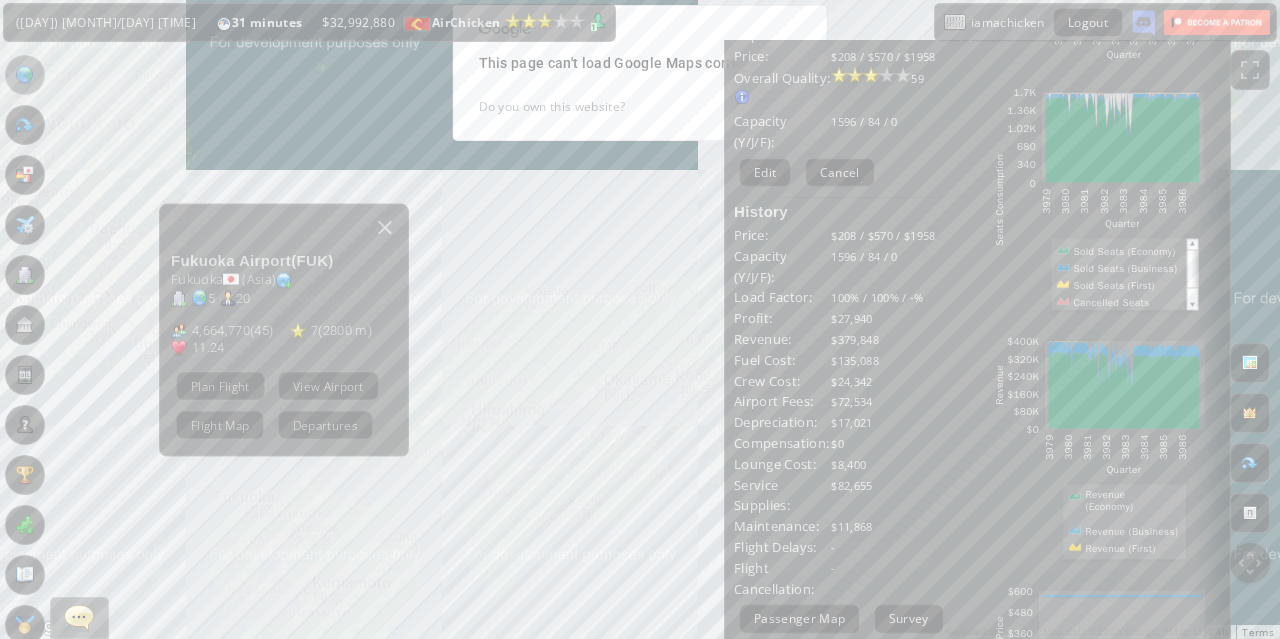 scroll, scrollTop: 172, scrollLeft: 0, axis: vertical 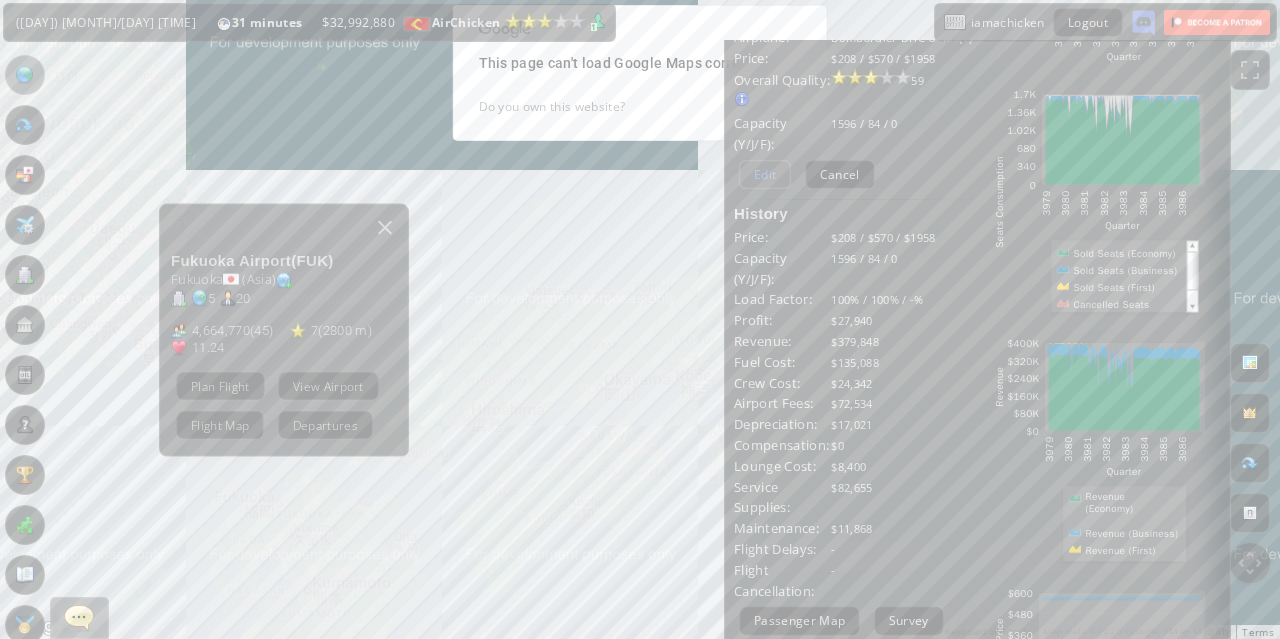 click on "Edit" at bounding box center [765, 174] 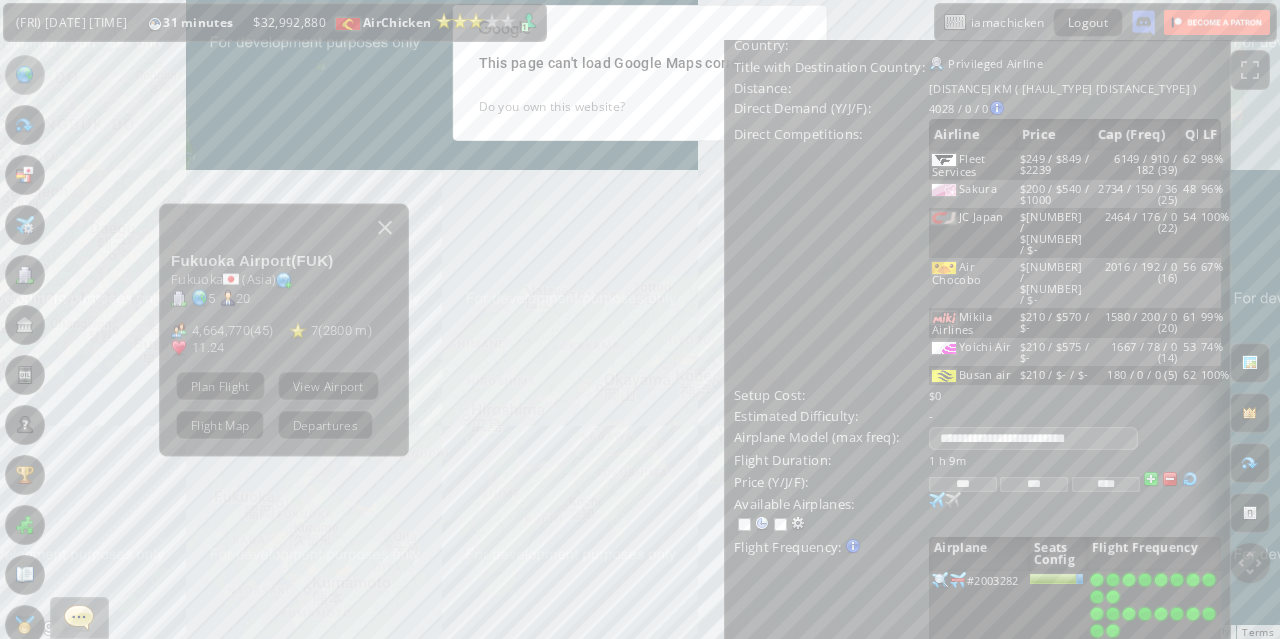 scroll, scrollTop: 152, scrollLeft: 0, axis: vertical 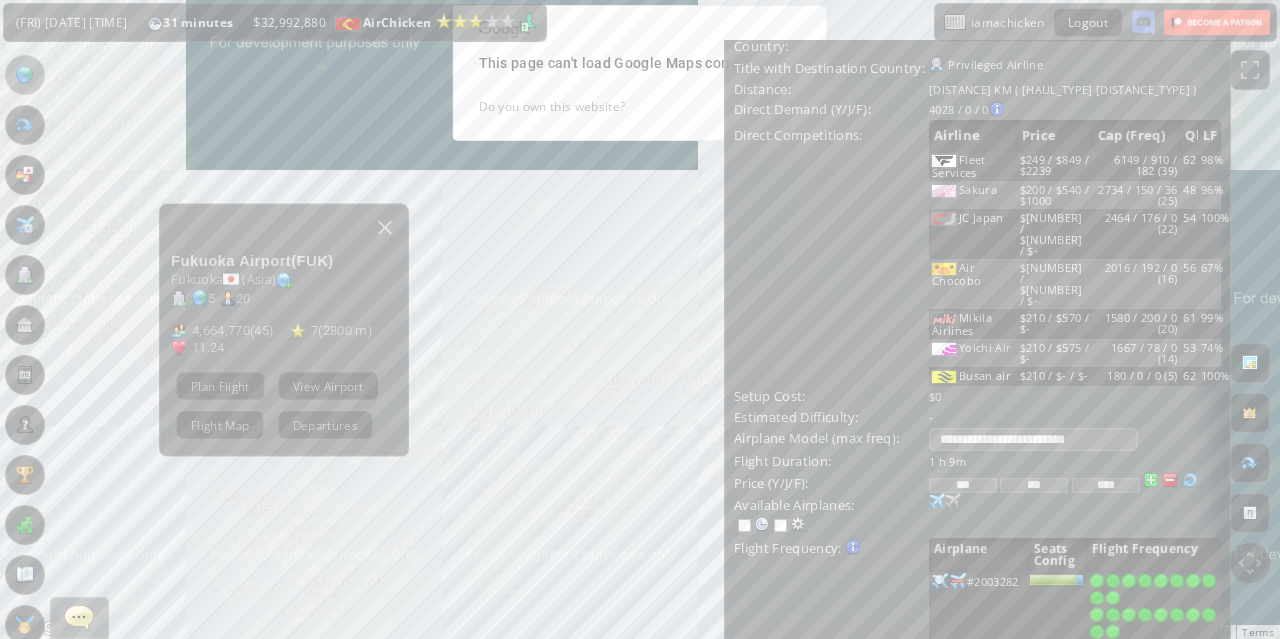 click on "***" at bounding box center (1034, 485) 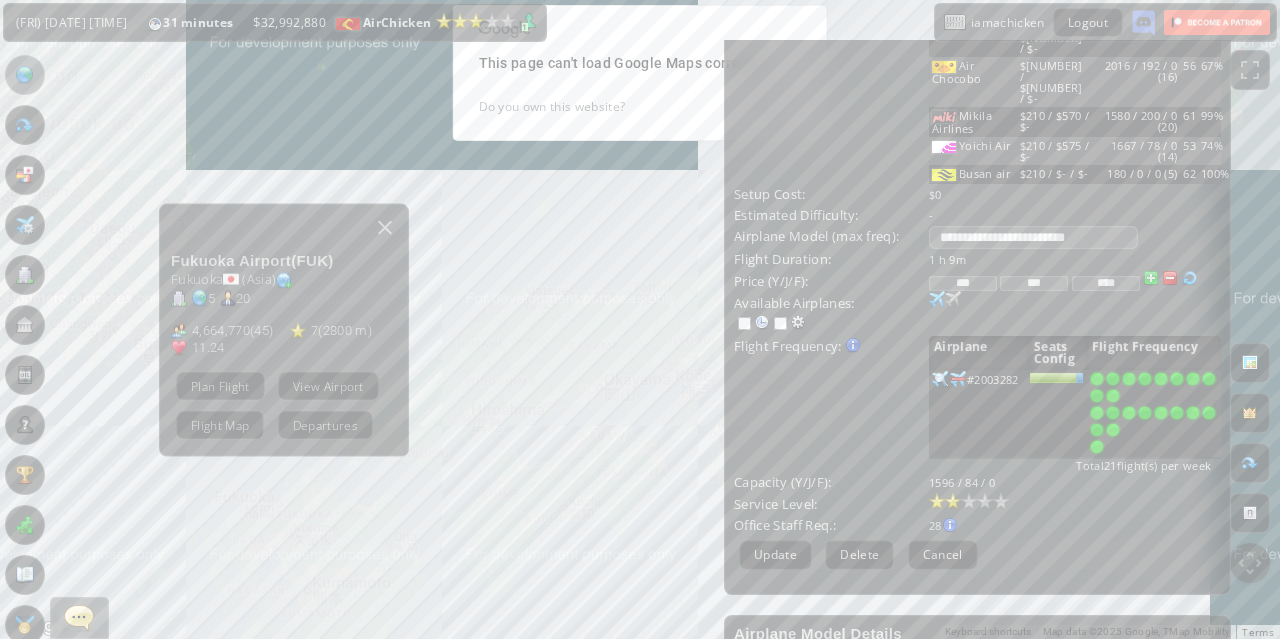 scroll, scrollTop: 356, scrollLeft: 0, axis: vertical 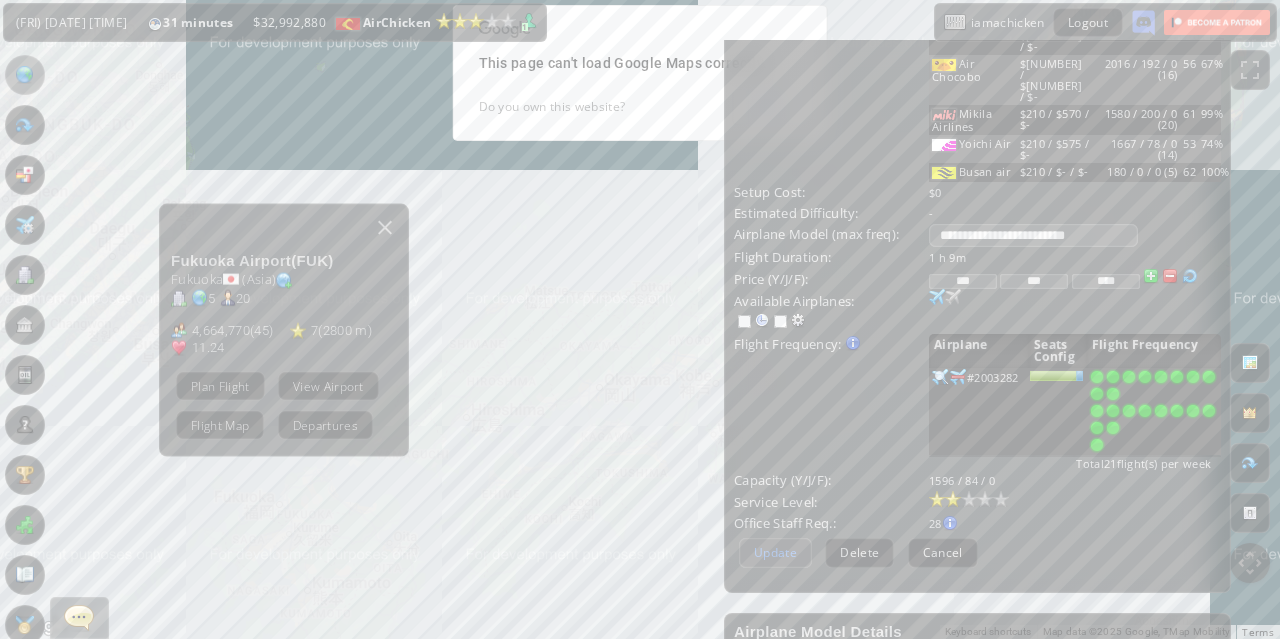 type on "***" 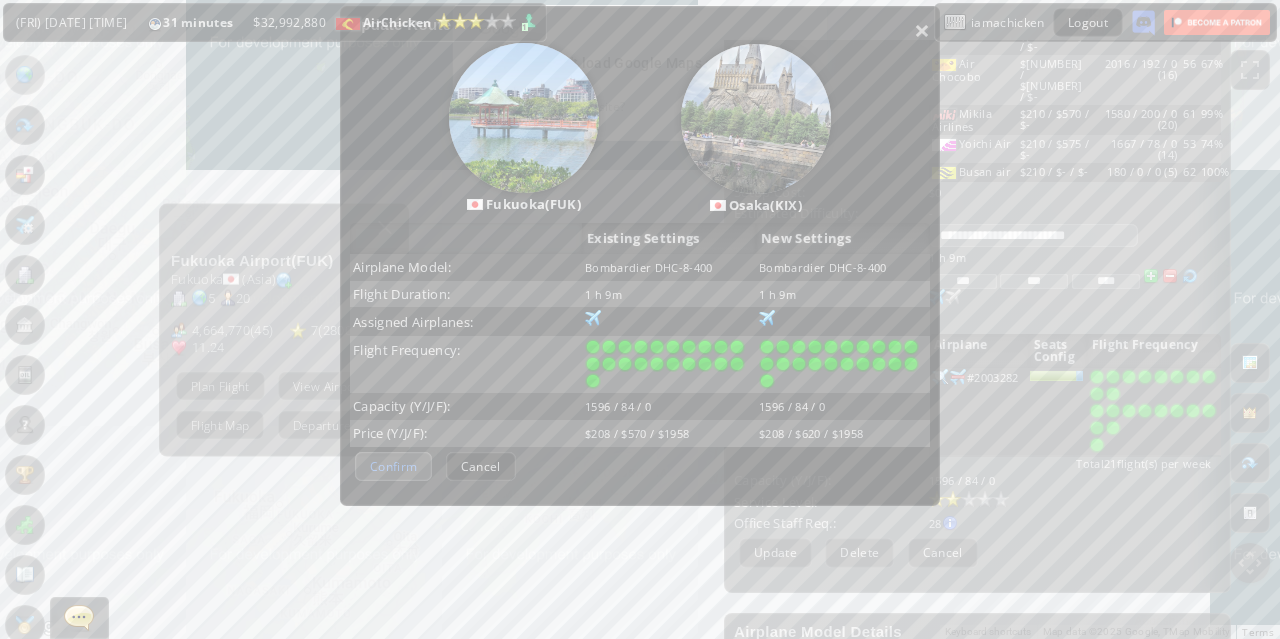 click on "Confirm" at bounding box center (393, 466) 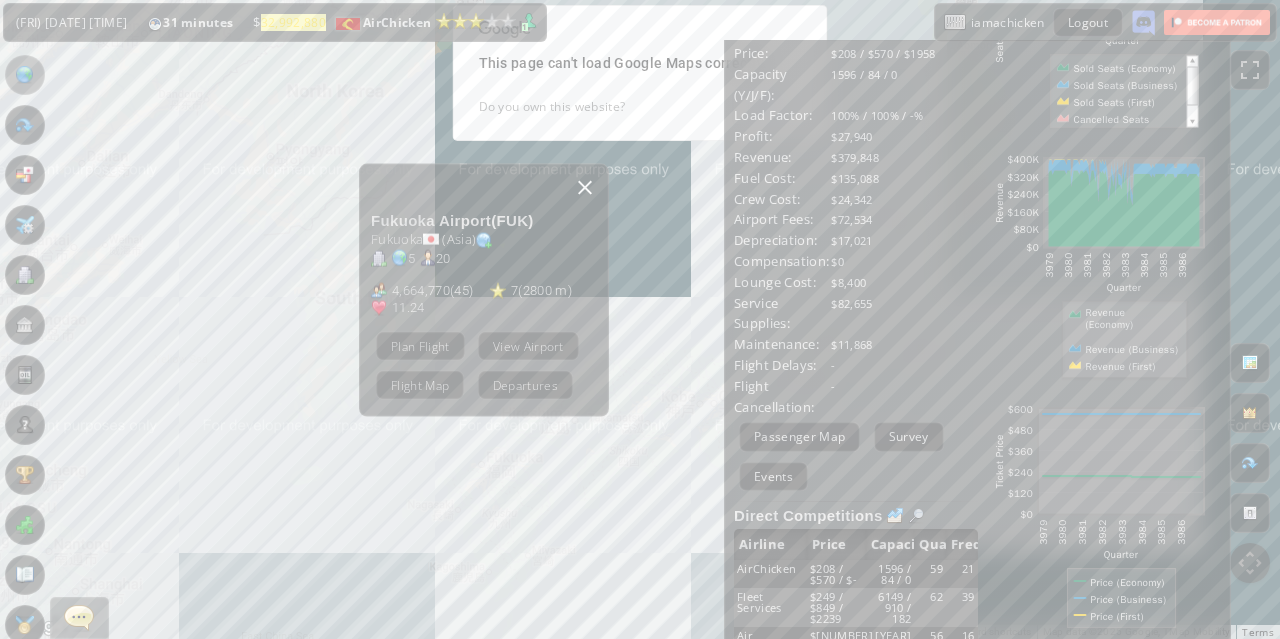 click at bounding box center [585, 187] 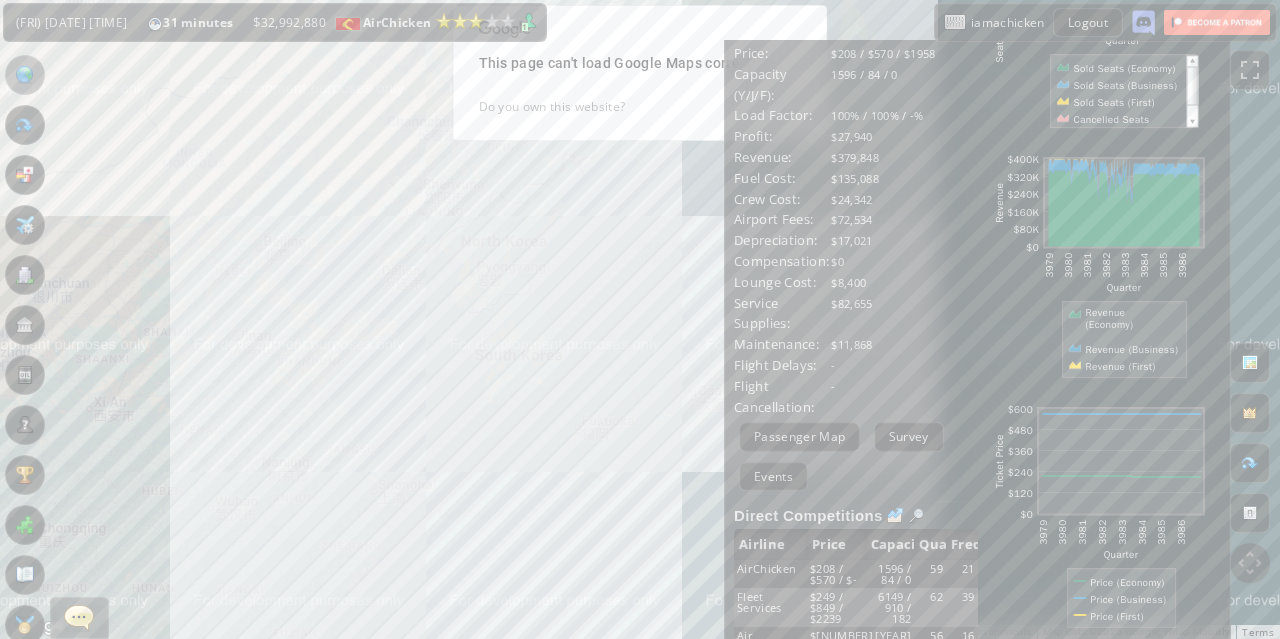 click on "To navigate, press the arrow keys." at bounding box center (640, 319) 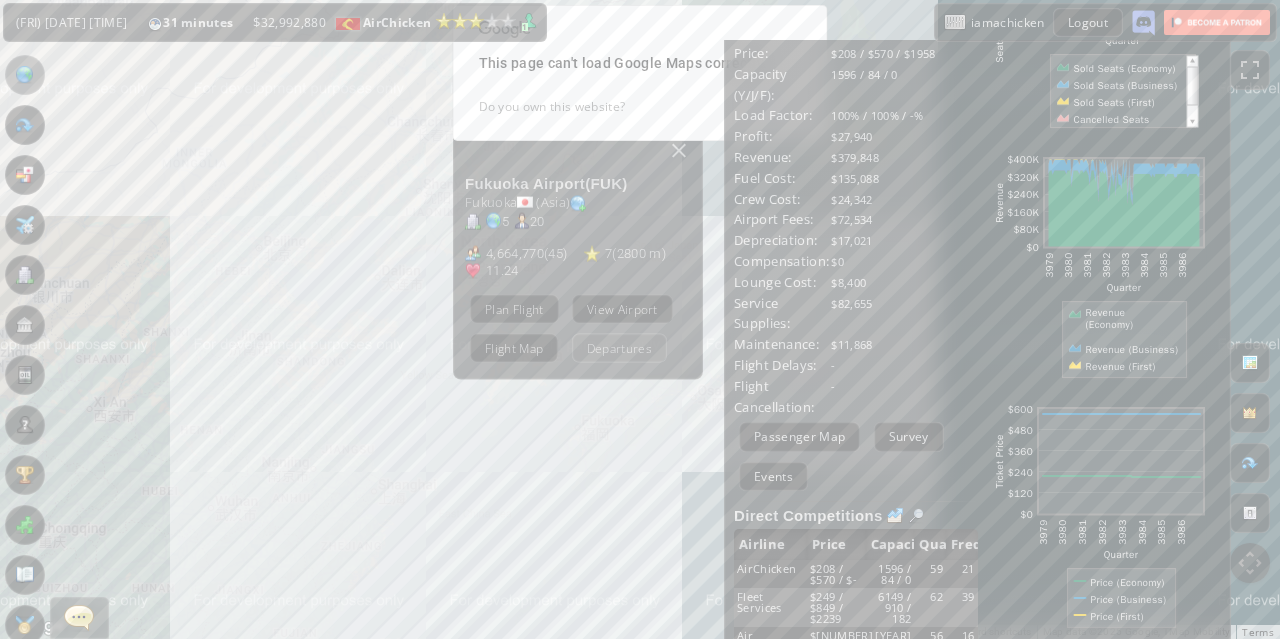 click on "Departures" at bounding box center (619, 347) 